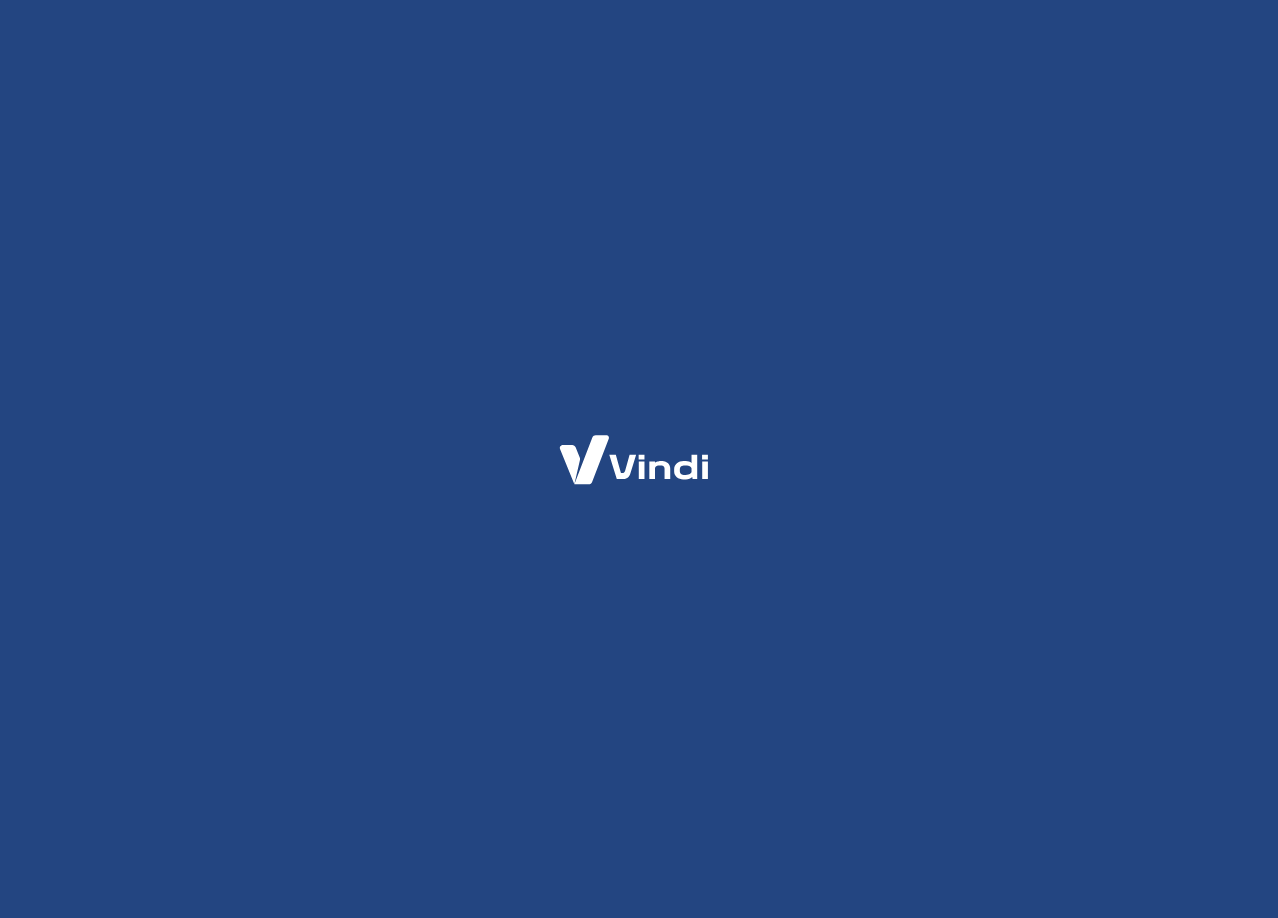 scroll, scrollTop: 0, scrollLeft: 0, axis: both 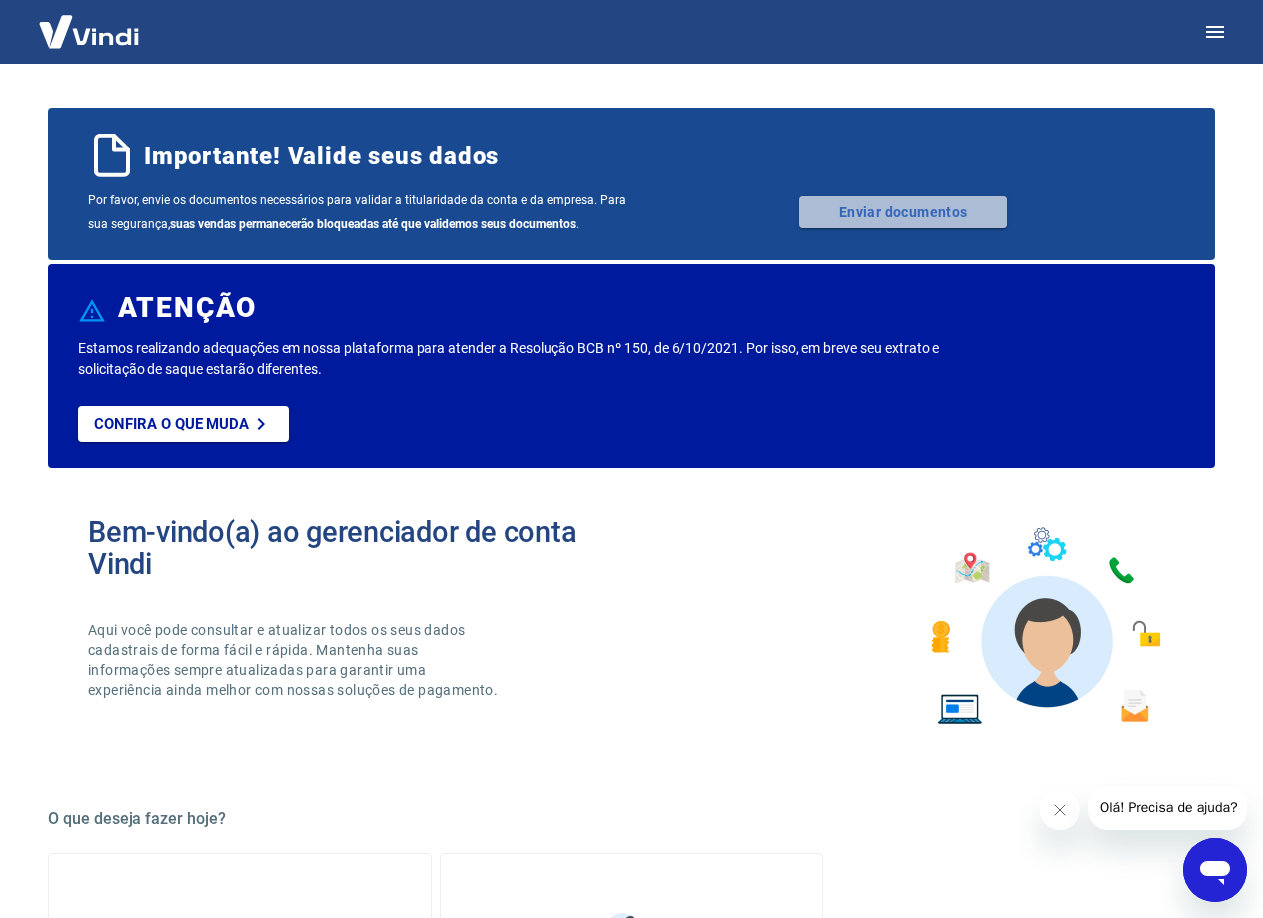 click on "Enviar documentos" at bounding box center [903, 212] 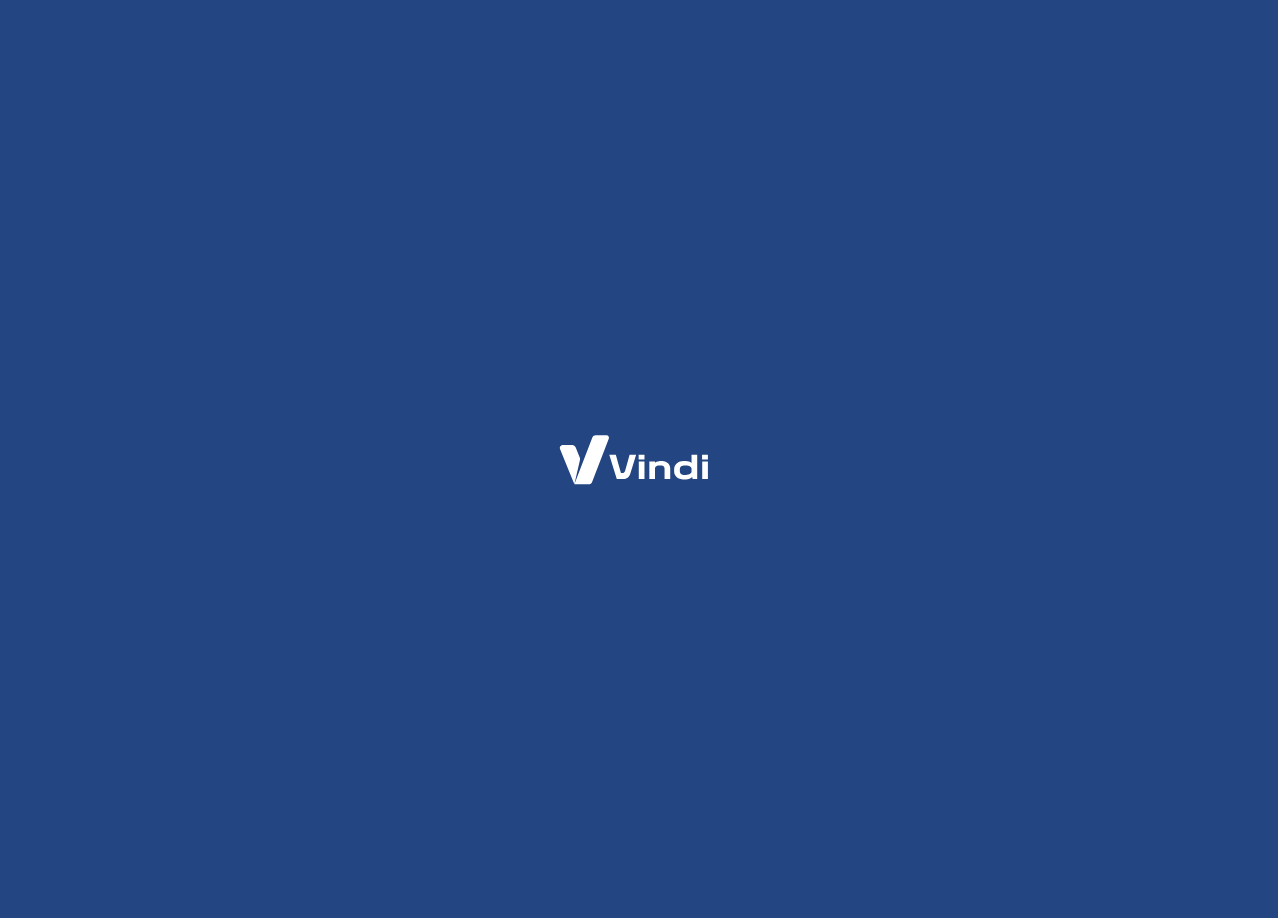 scroll, scrollTop: 0, scrollLeft: 0, axis: both 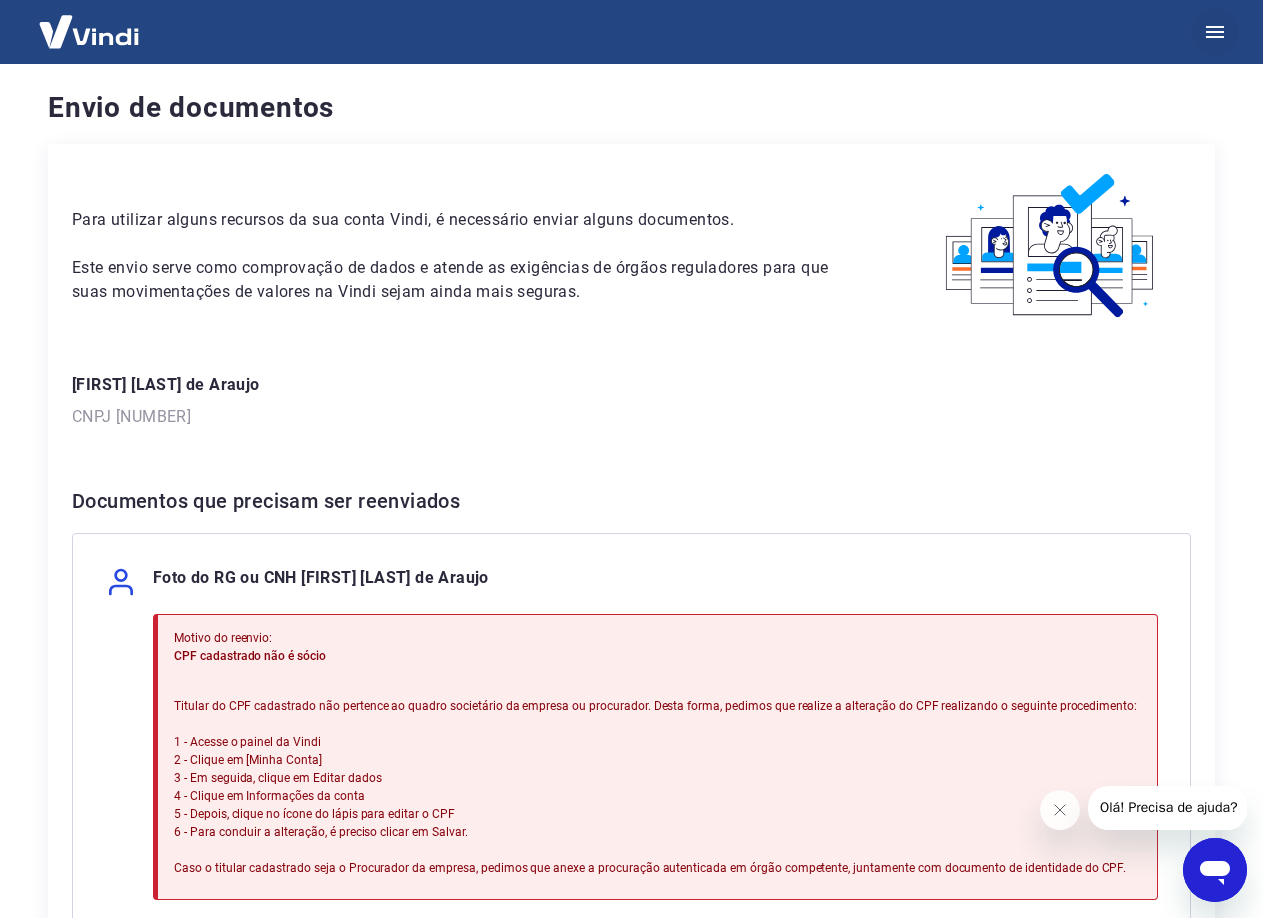 click 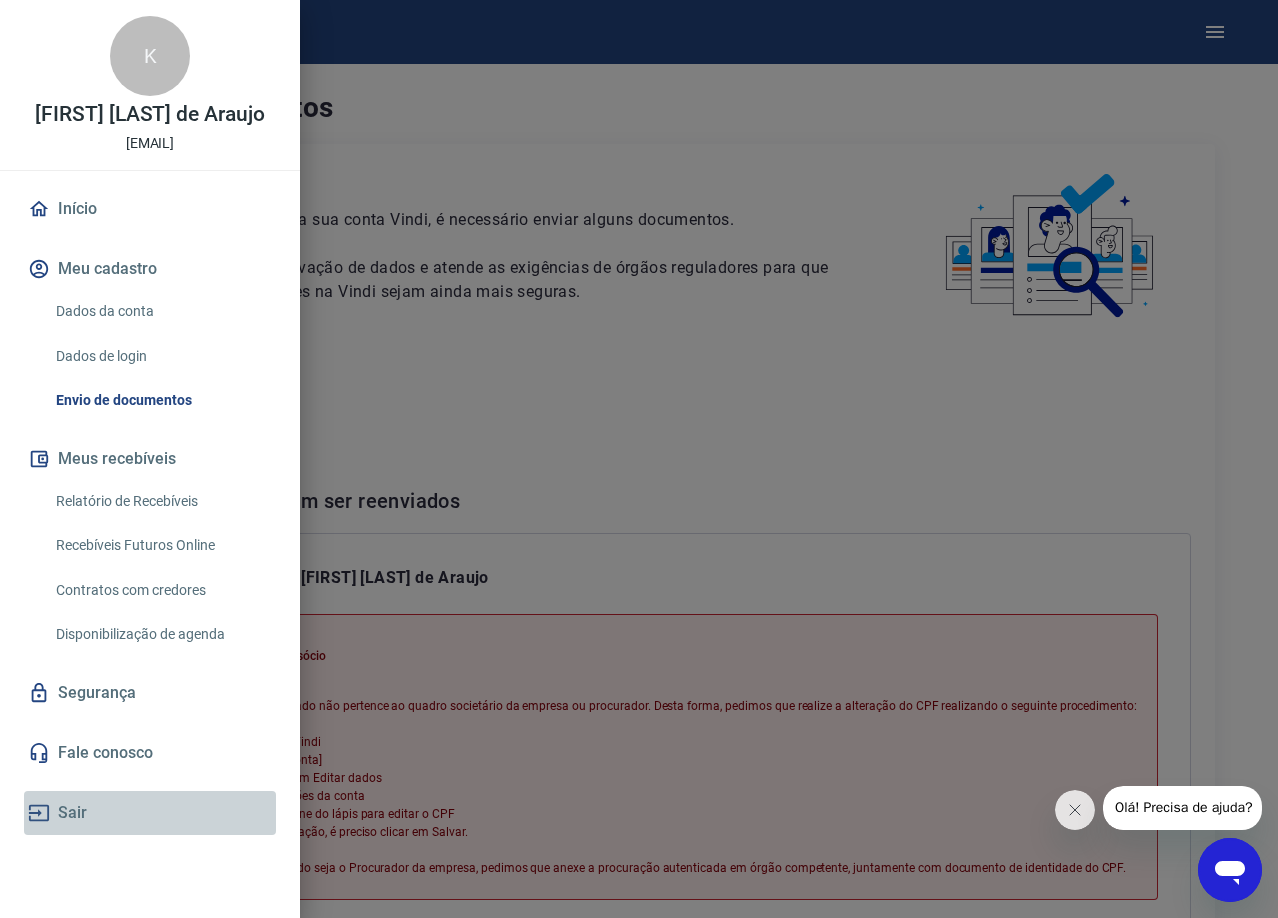 click on "Sair" at bounding box center [150, 813] 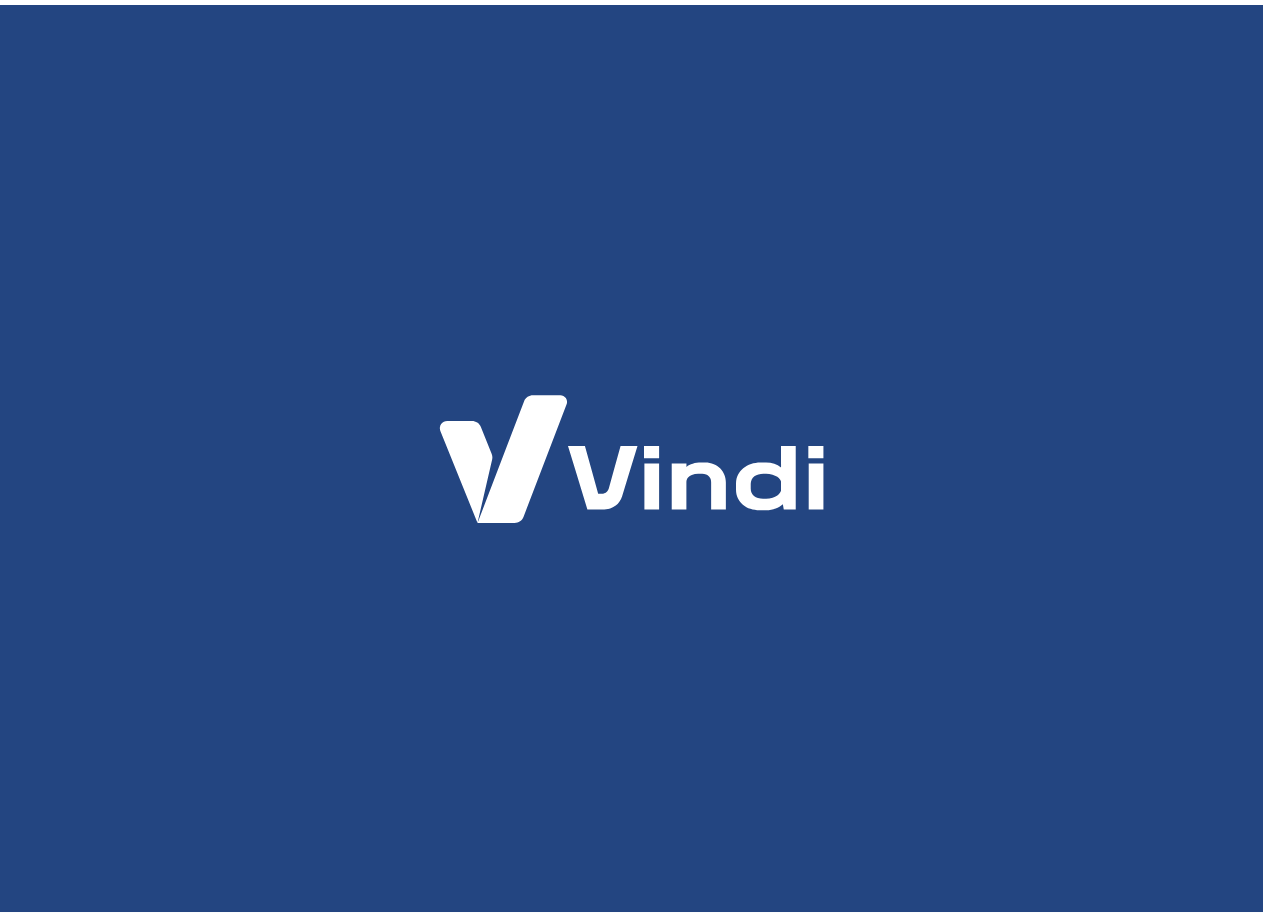 scroll, scrollTop: 0, scrollLeft: 0, axis: both 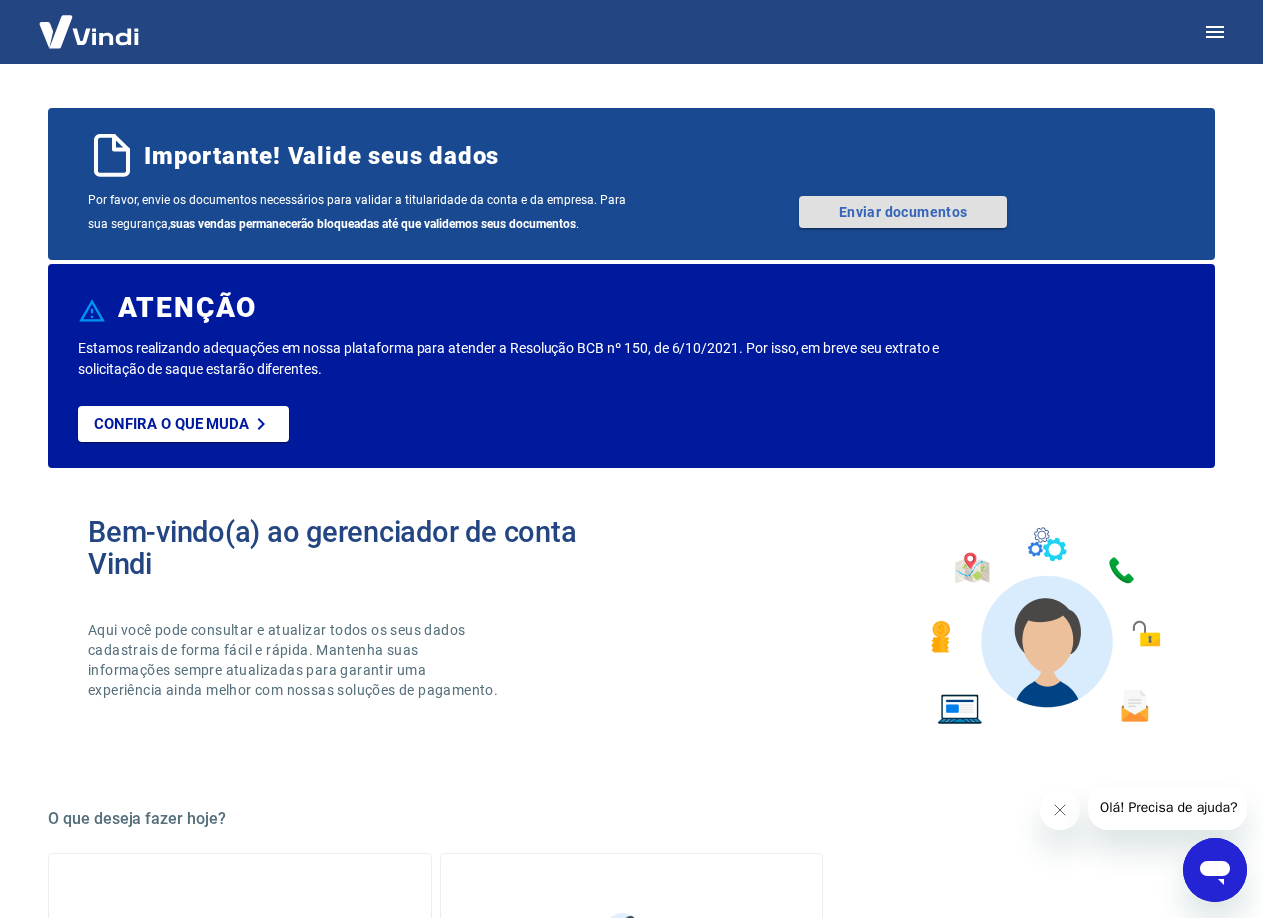 click on "Enviar documentos" at bounding box center [903, 212] 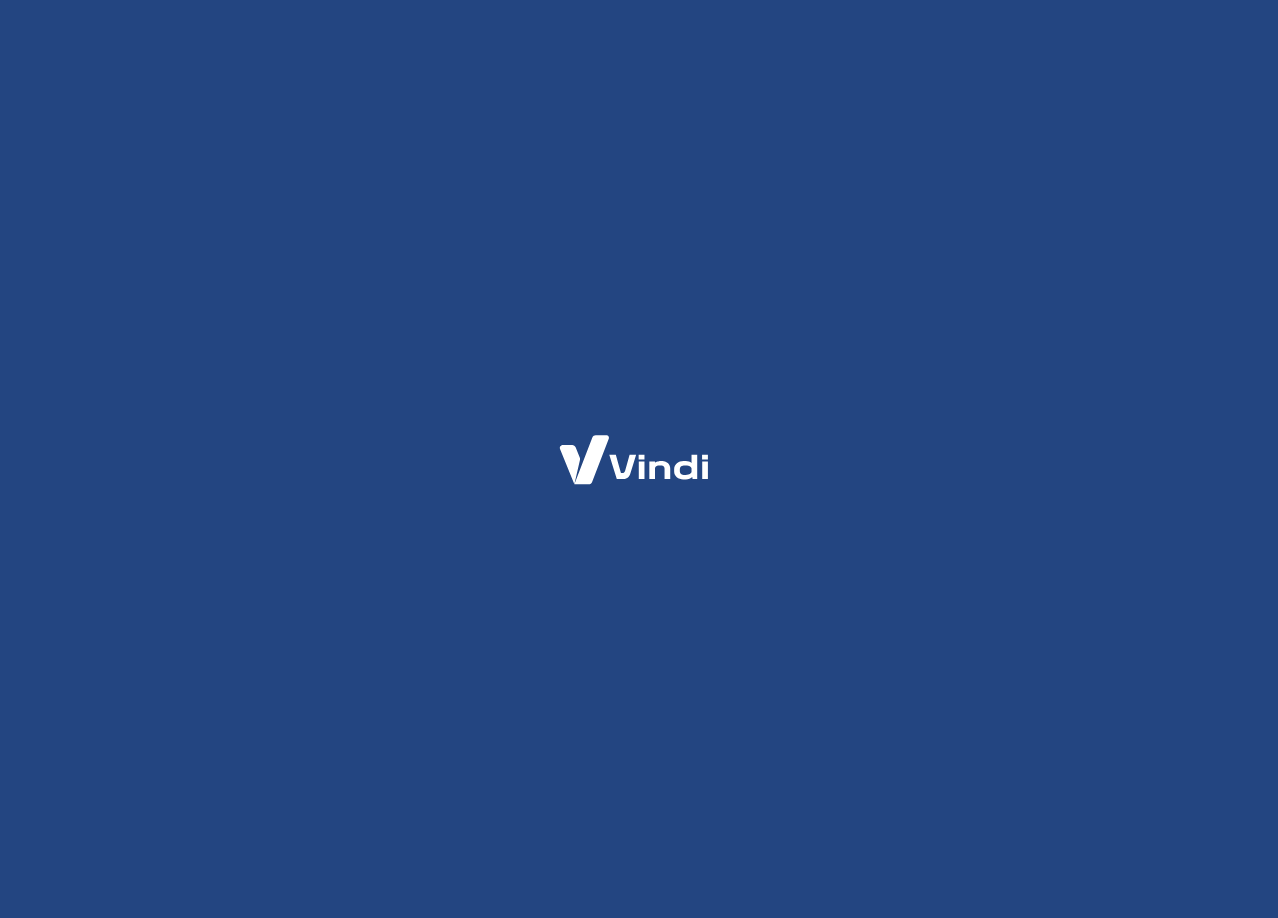 scroll, scrollTop: 0, scrollLeft: 0, axis: both 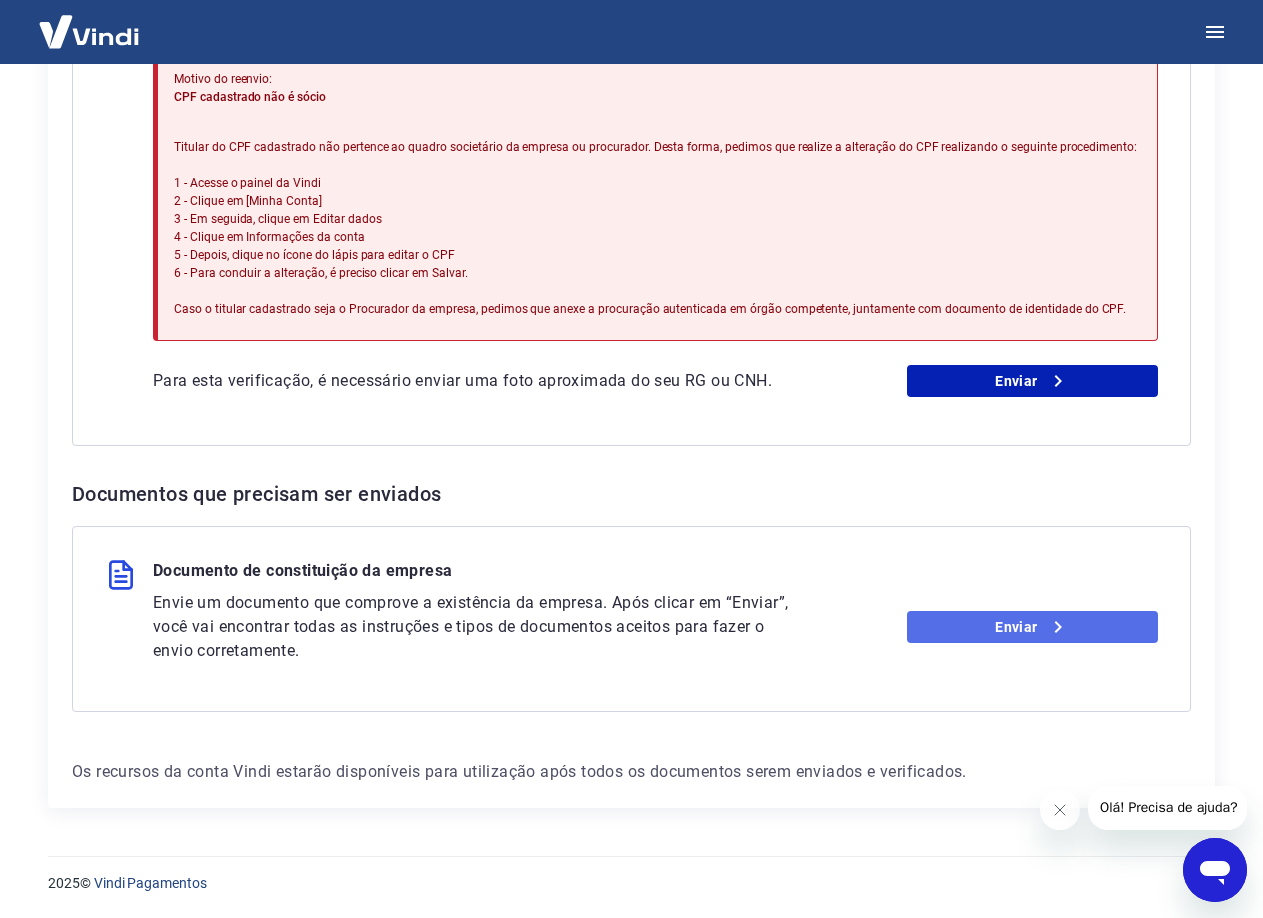click on "Enviar" at bounding box center [1032, 627] 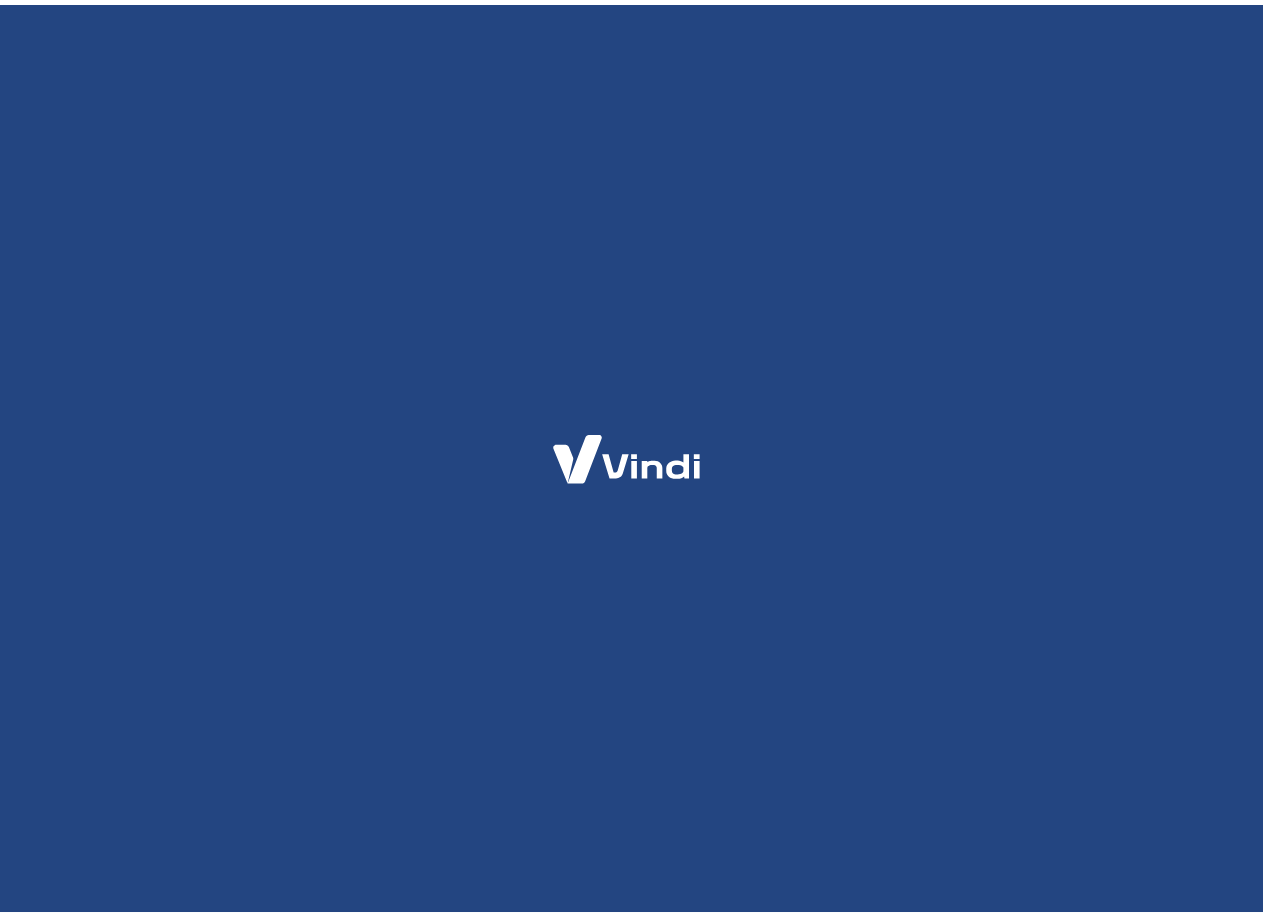 scroll, scrollTop: 0, scrollLeft: 0, axis: both 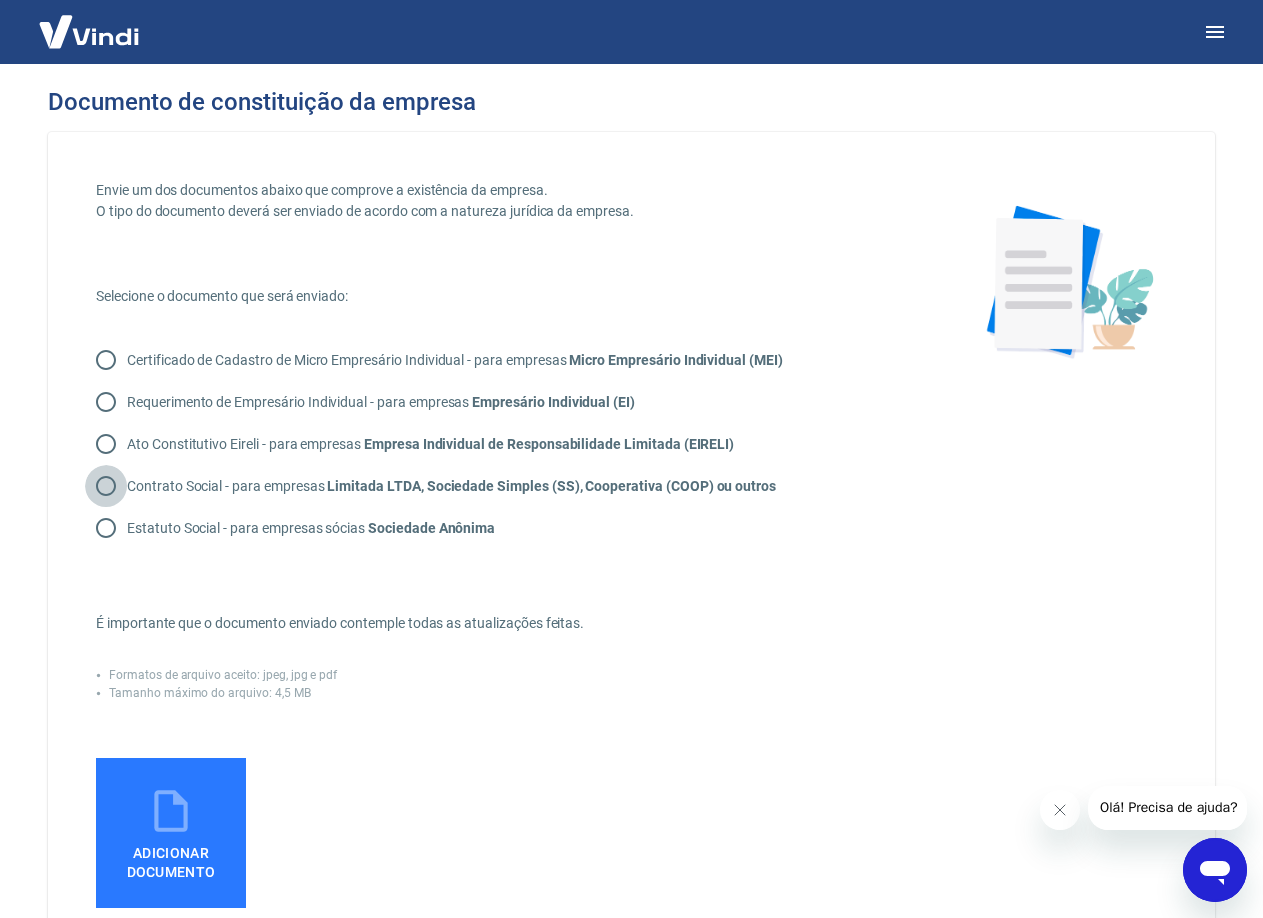 click on "Contrato Social - para empresas   Limitada LTDA, Sociedade Simples (SS), Cooperativa (COOP) ou outros" at bounding box center (106, 486) 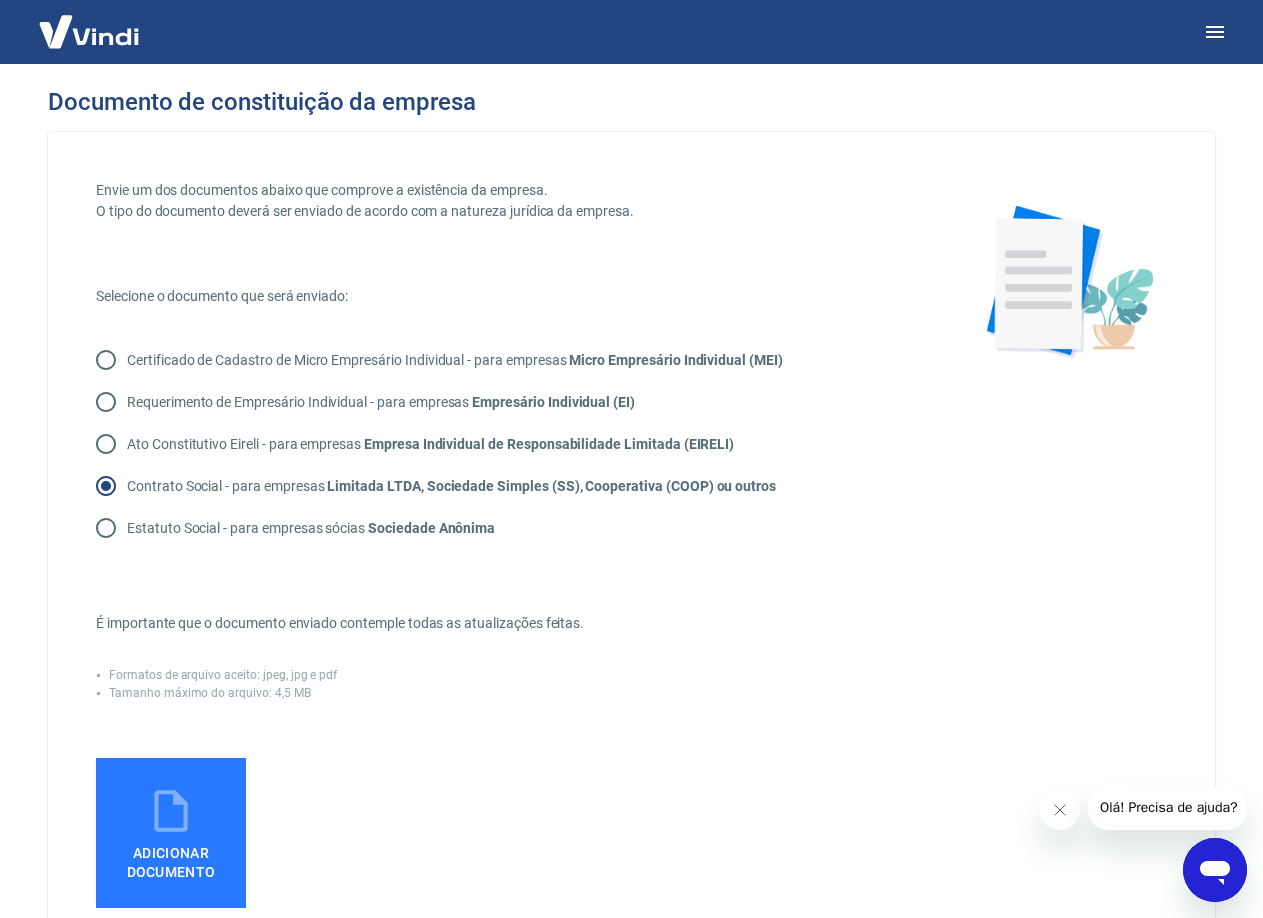 click on "Adicionar documento" at bounding box center [171, 858] 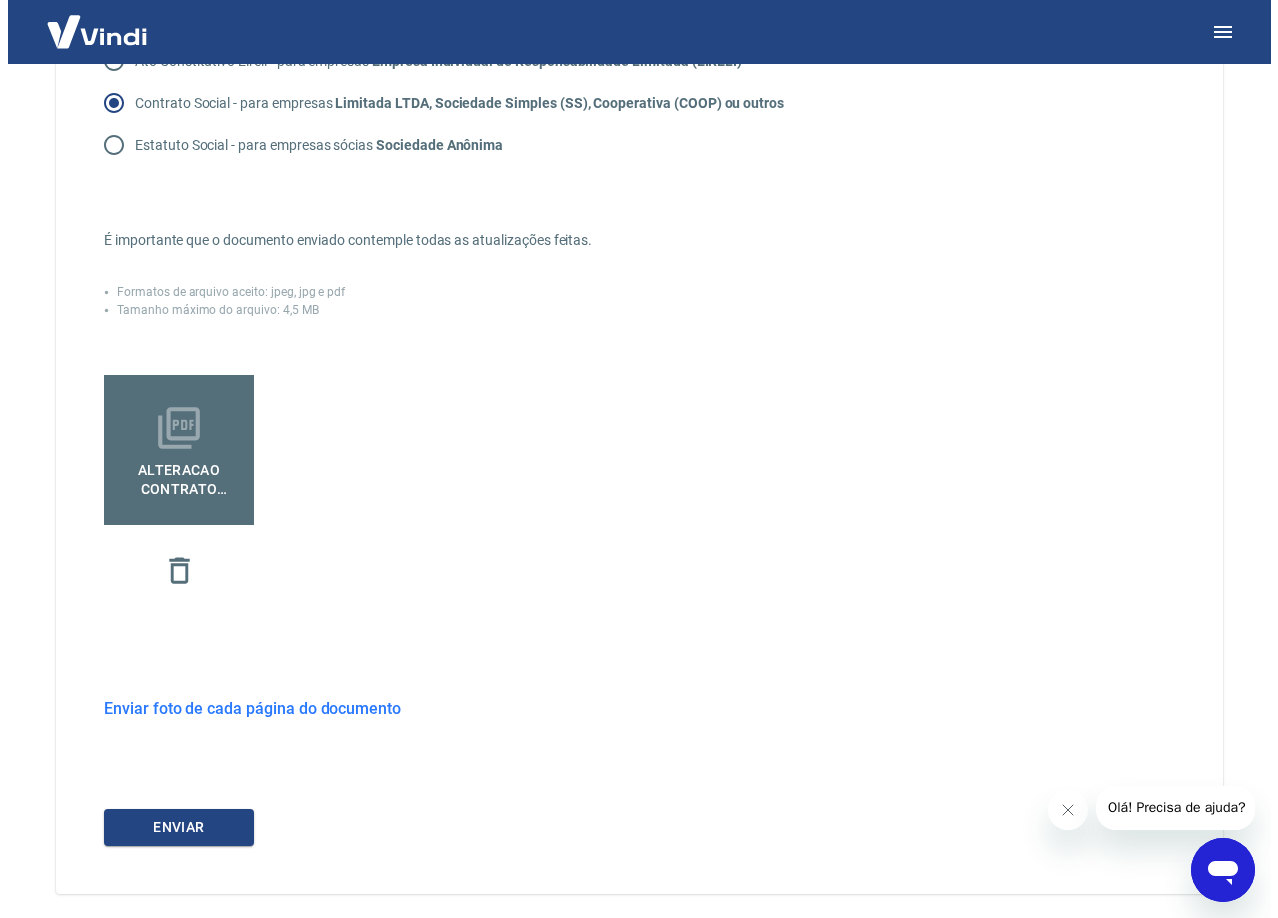 scroll, scrollTop: 469, scrollLeft: 0, axis: vertical 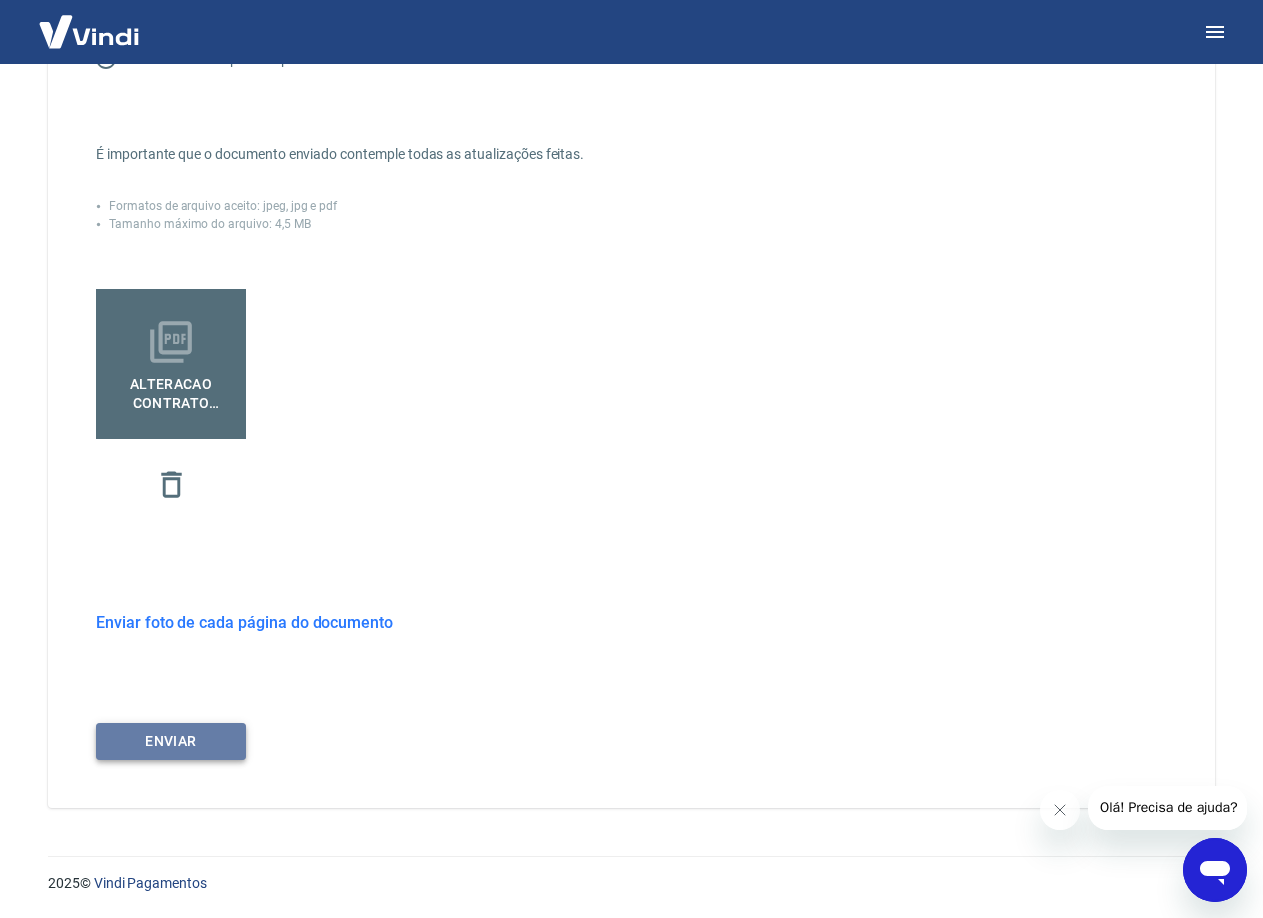 click on "ENVIAR" at bounding box center (171, 741) 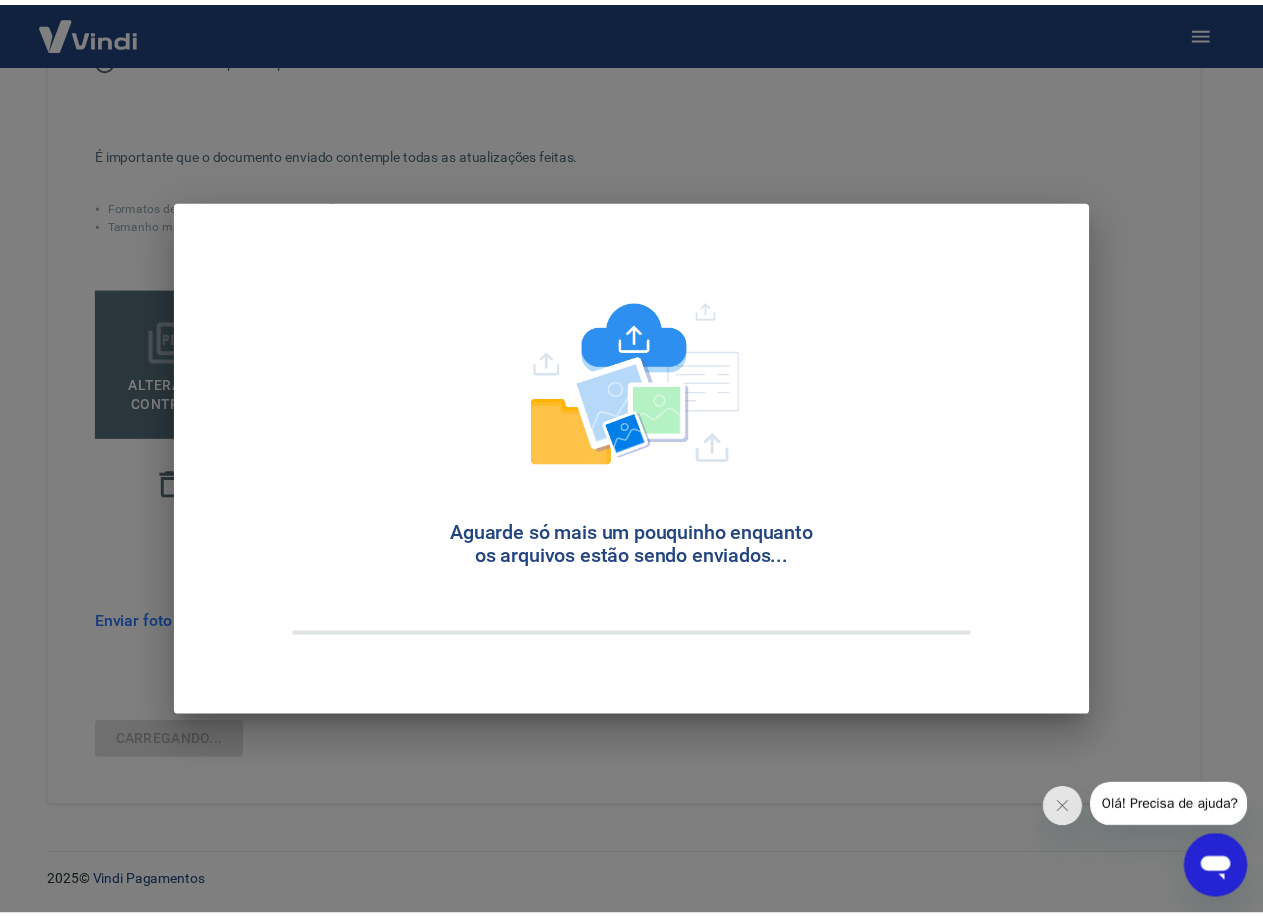 scroll, scrollTop: 0, scrollLeft: 0, axis: both 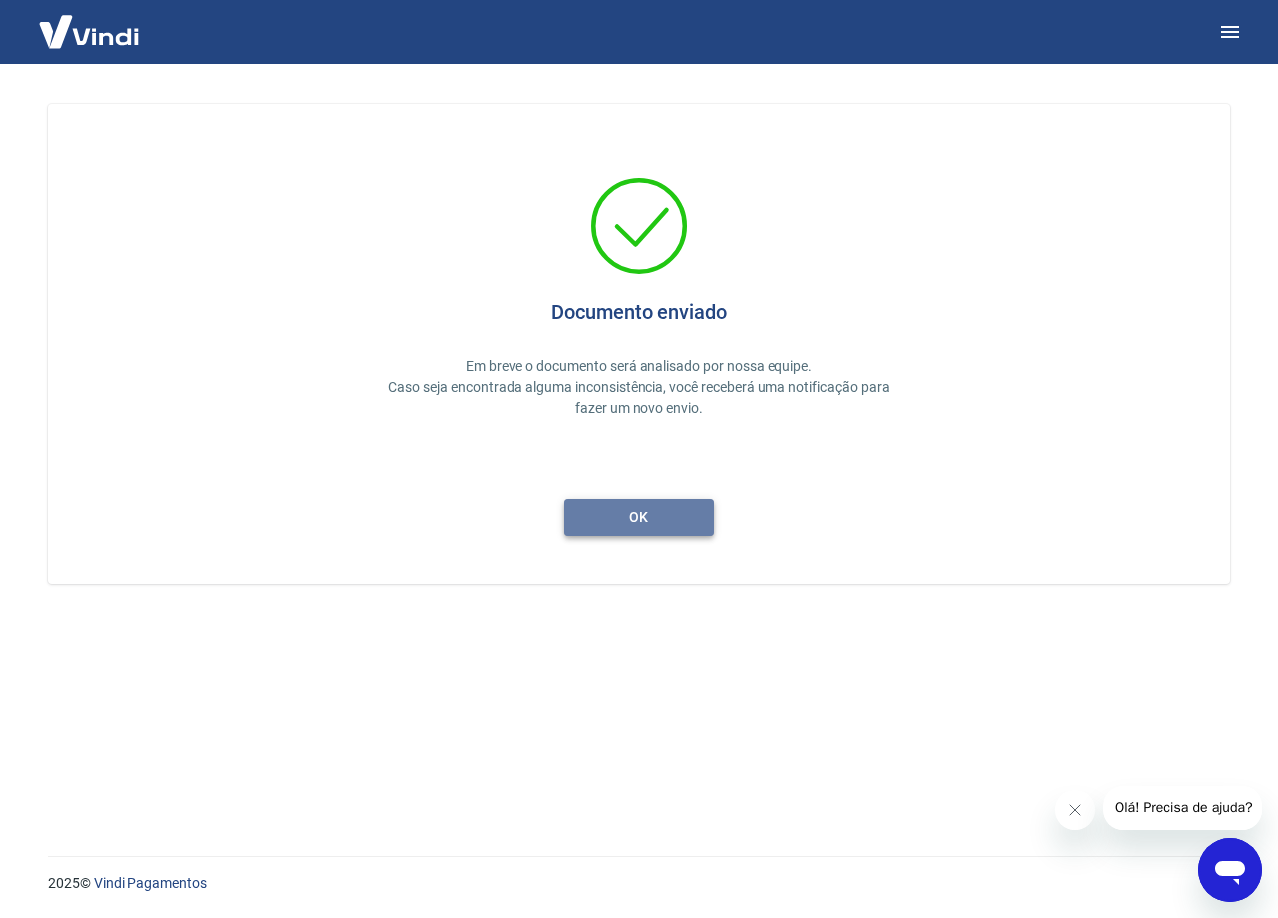 click on "ok" at bounding box center (639, 517) 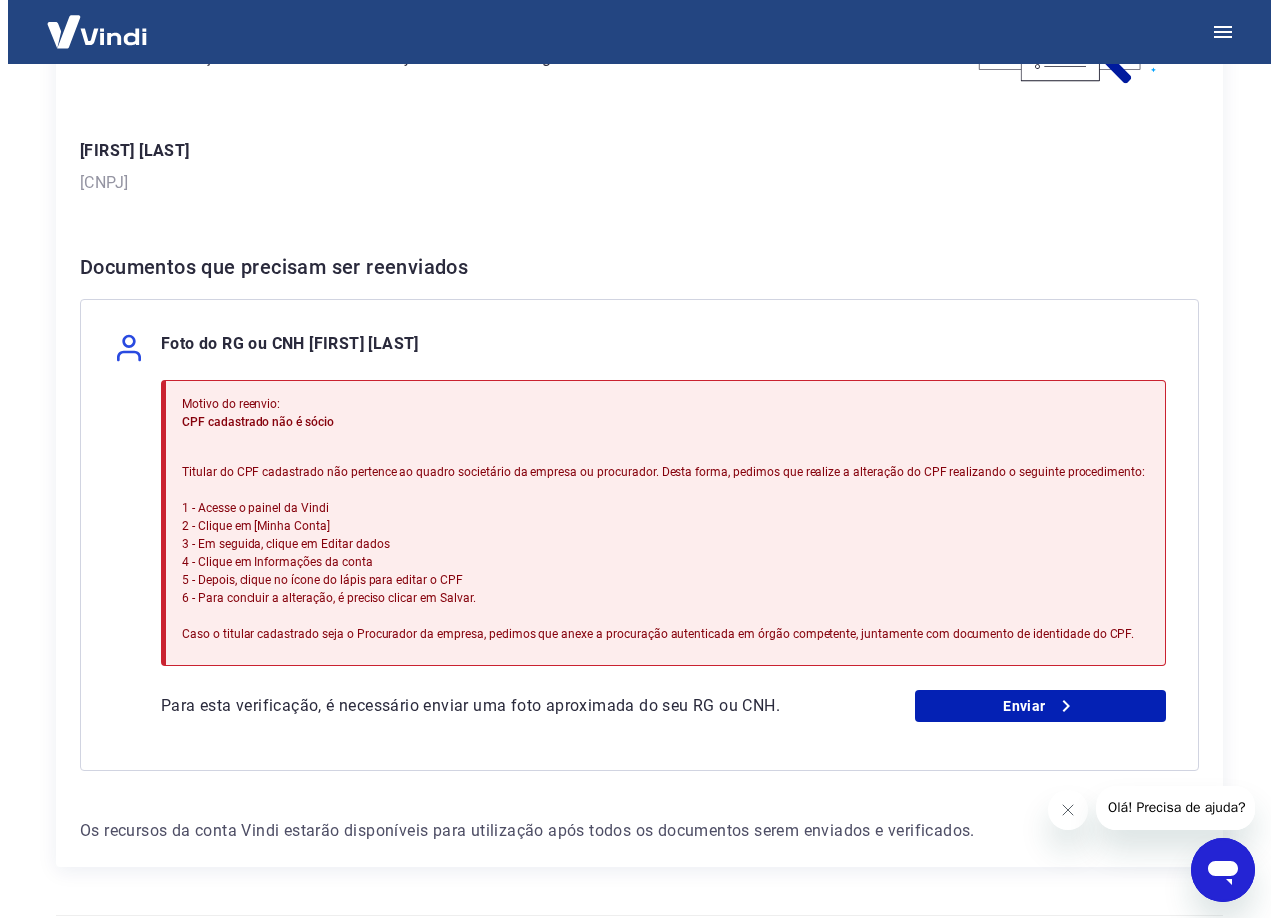 scroll, scrollTop: 293, scrollLeft: 0, axis: vertical 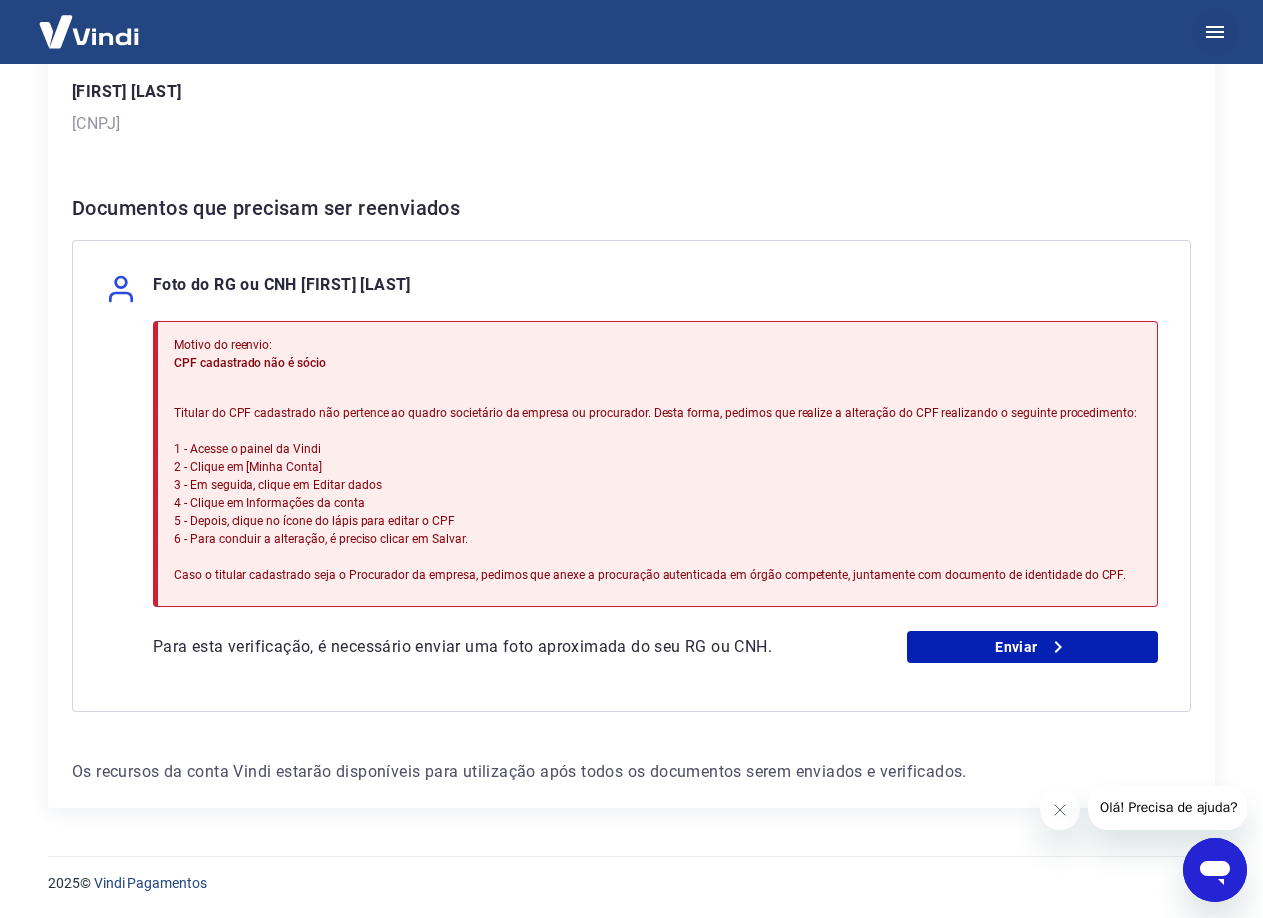 click 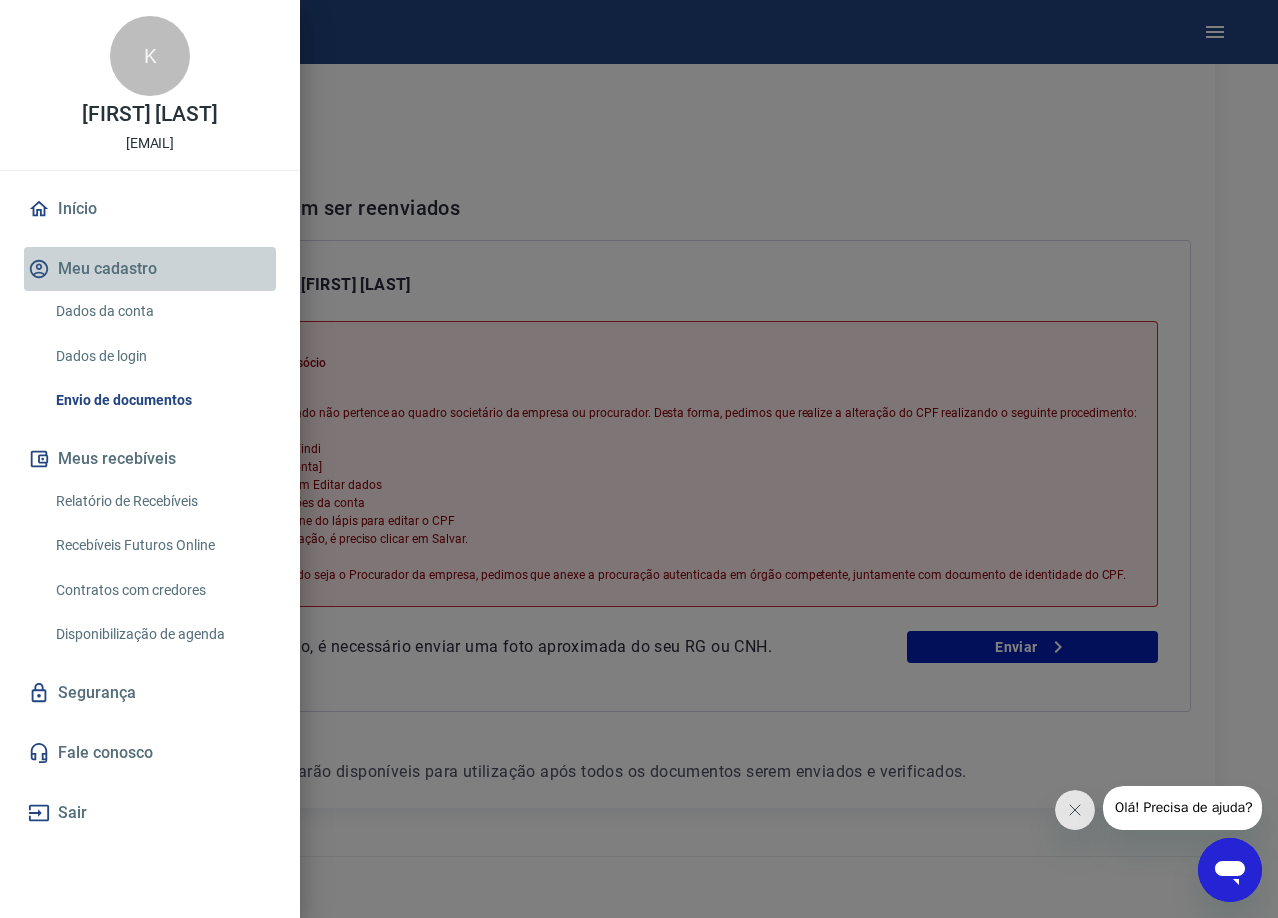click on "Meu cadastro" at bounding box center [150, 269] 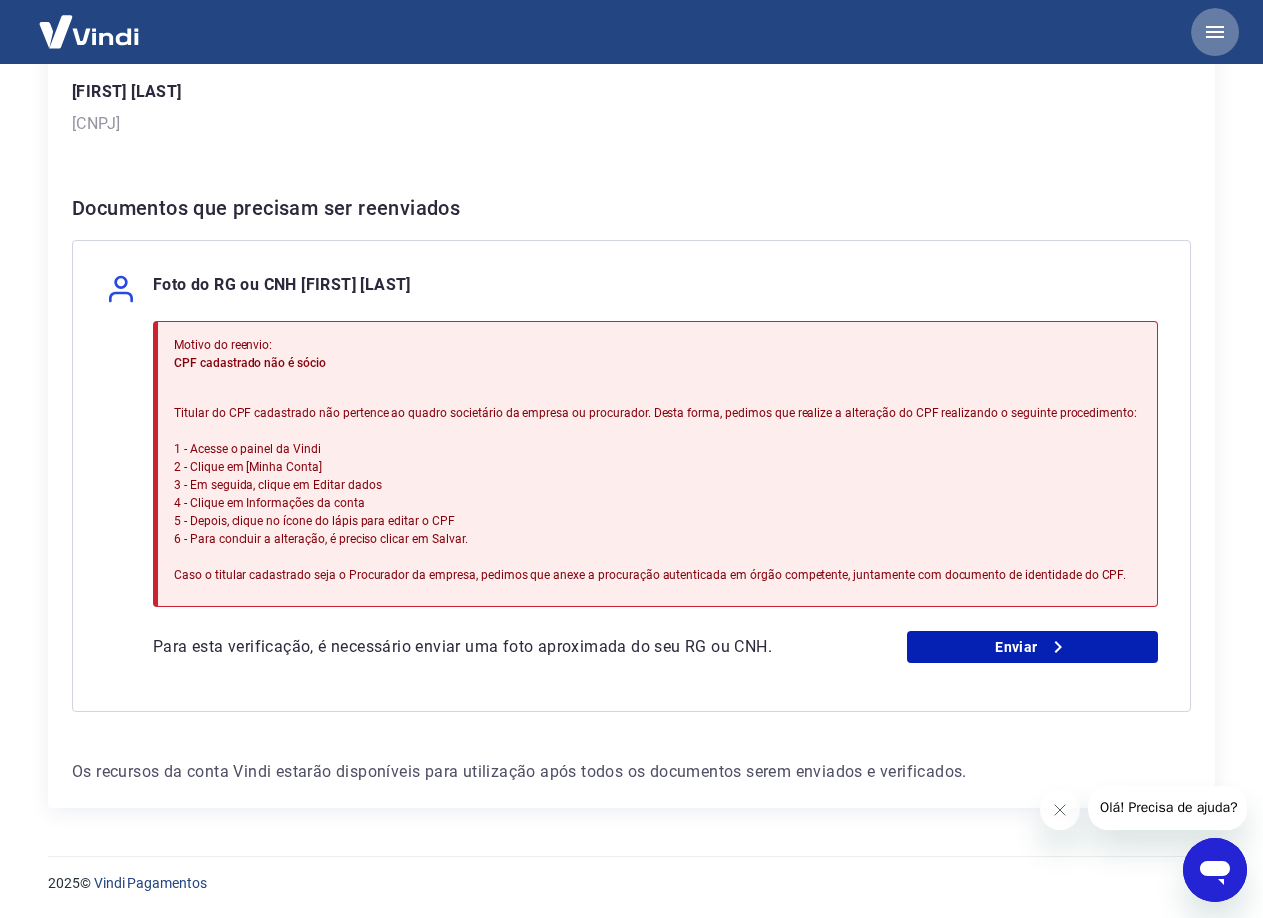 click 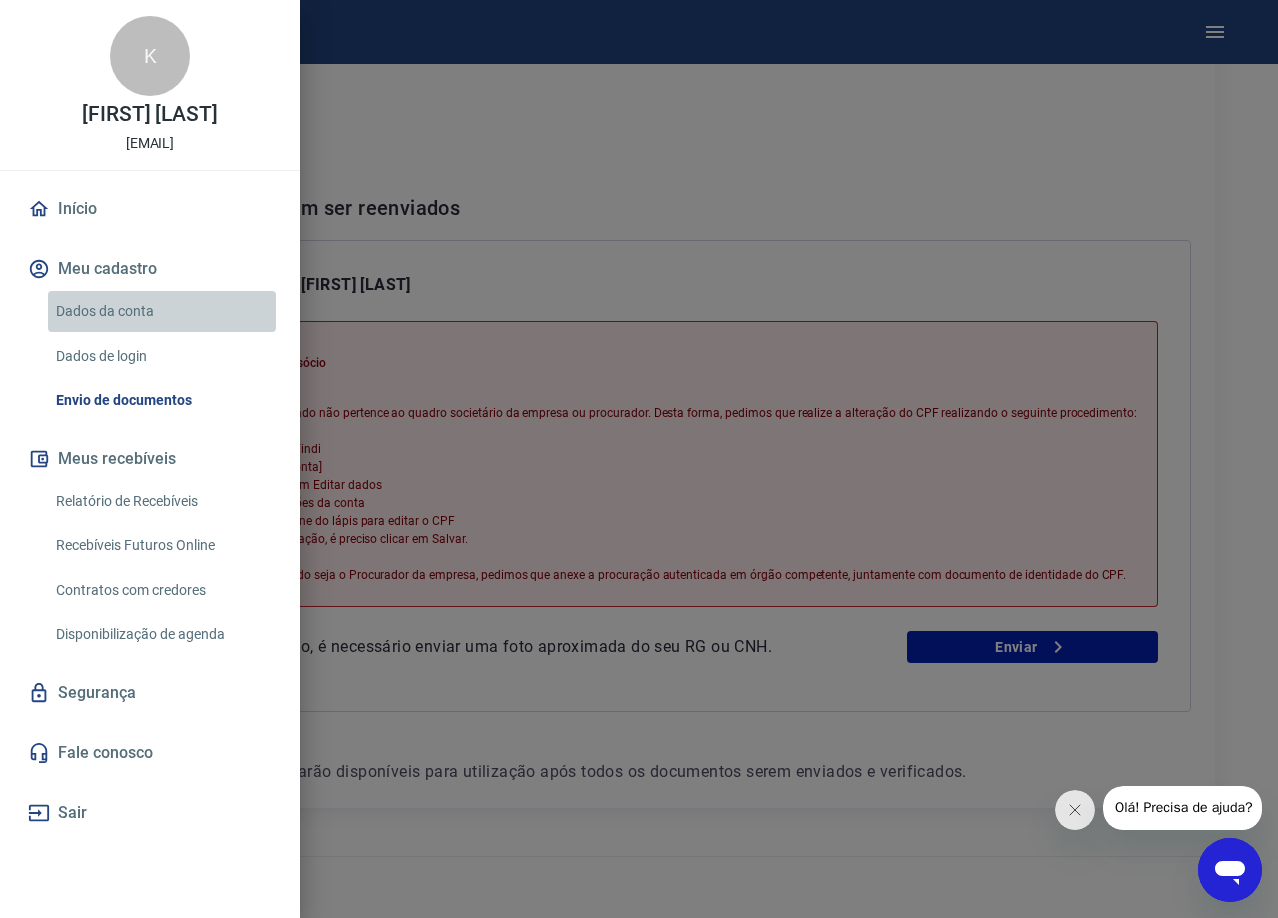 click on "Dados da conta" at bounding box center (162, 311) 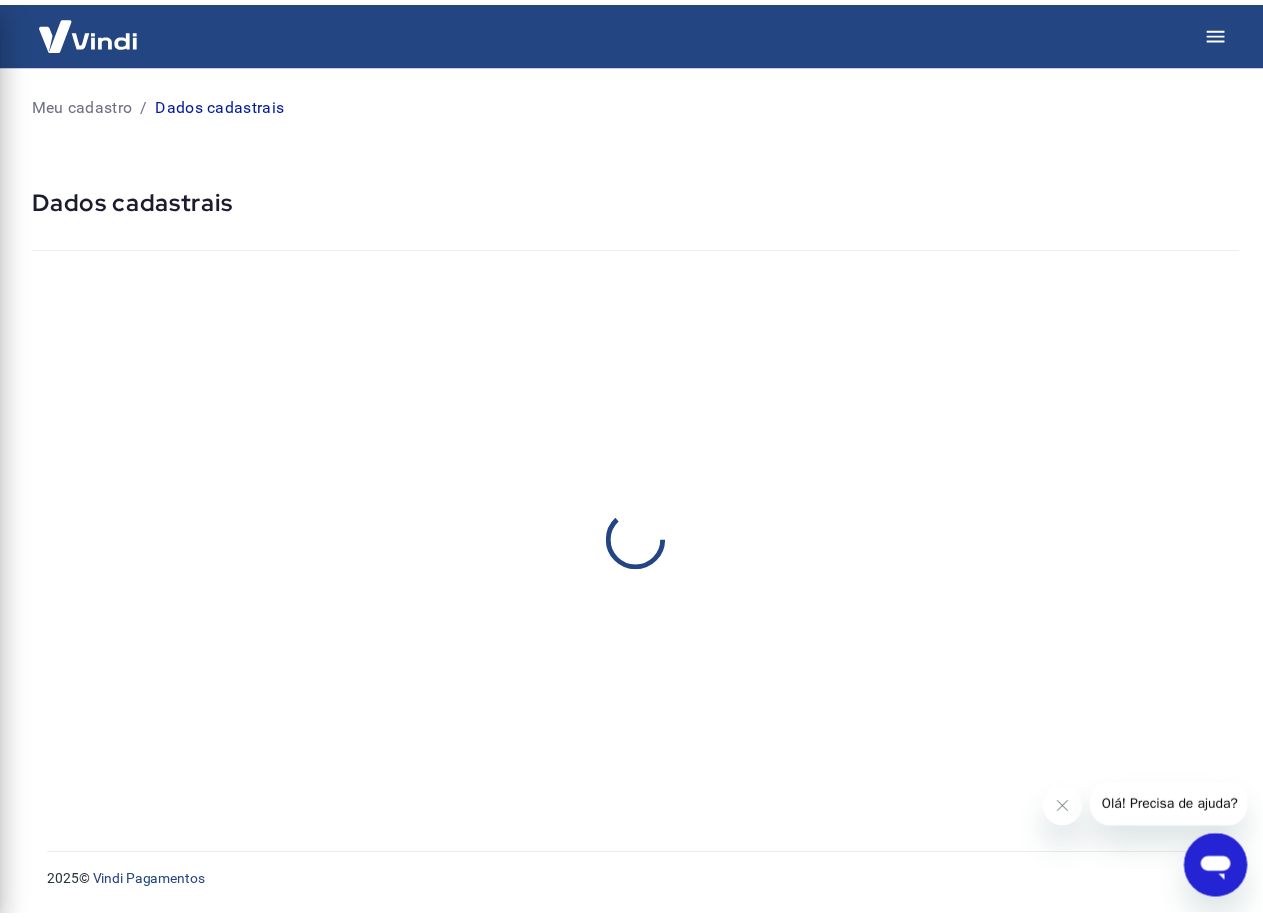 scroll, scrollTop: 0, scrollLeft: 0, axis: both 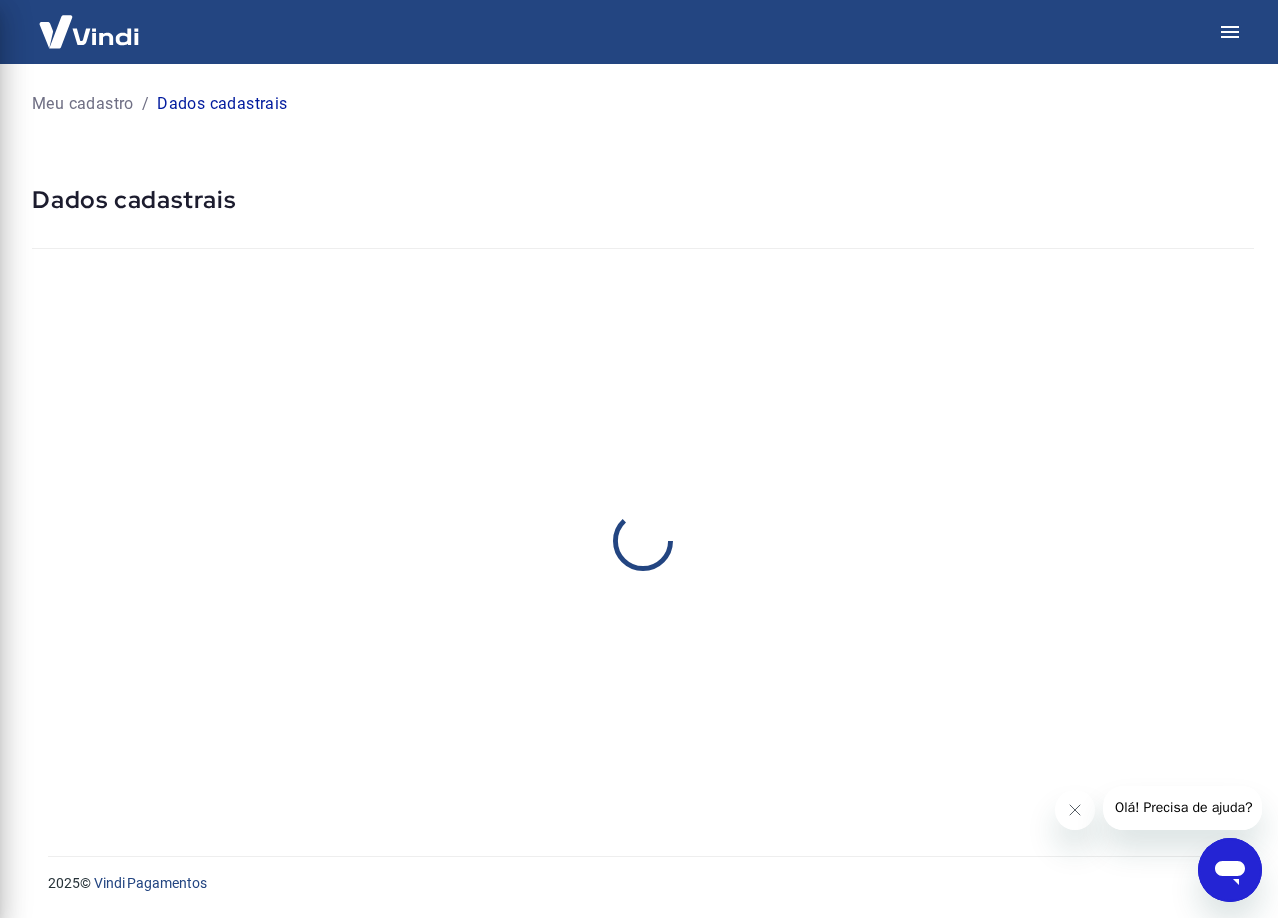 select on "SP" 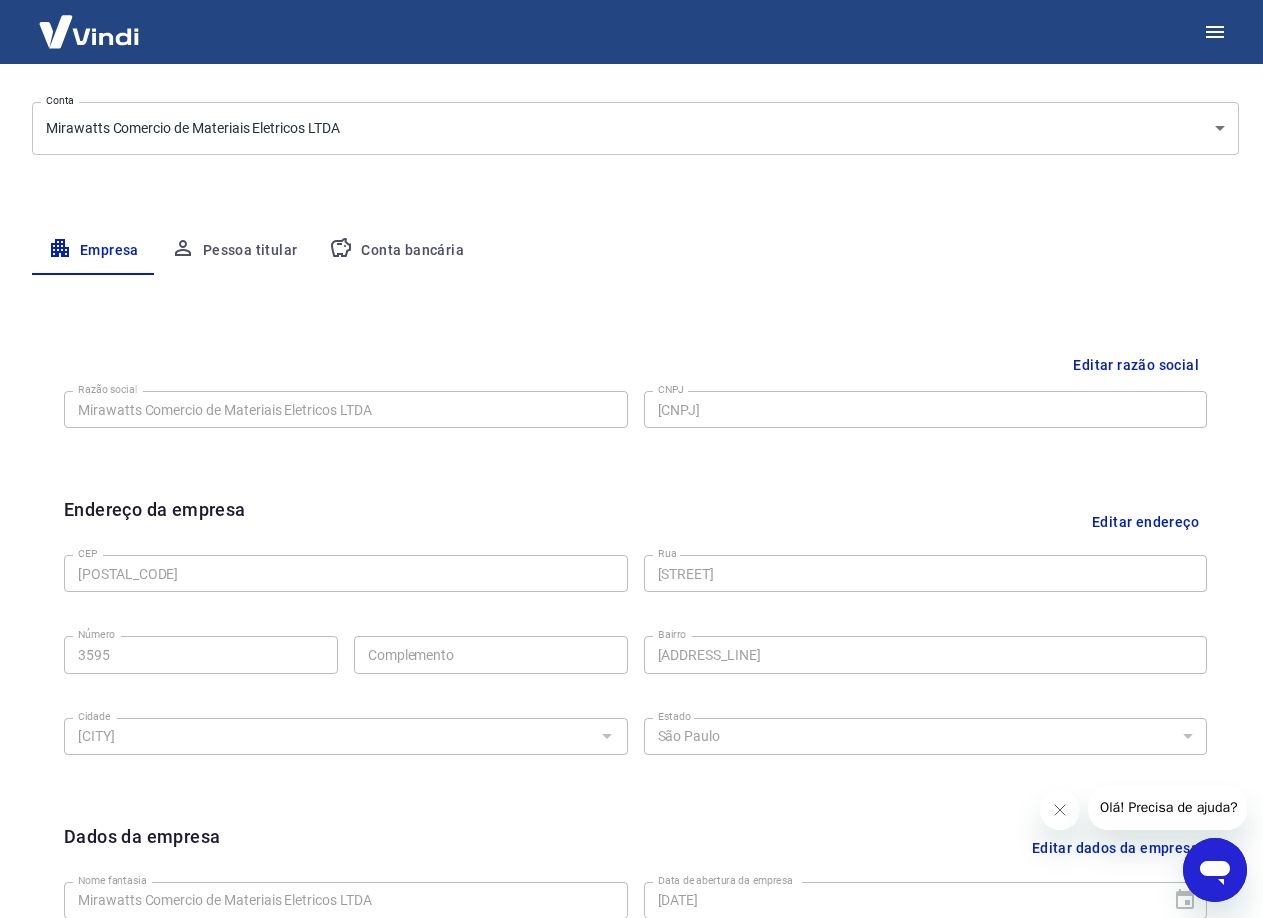 scroll, scrollTop: 224, scrollLeft: 0, axis: vertical 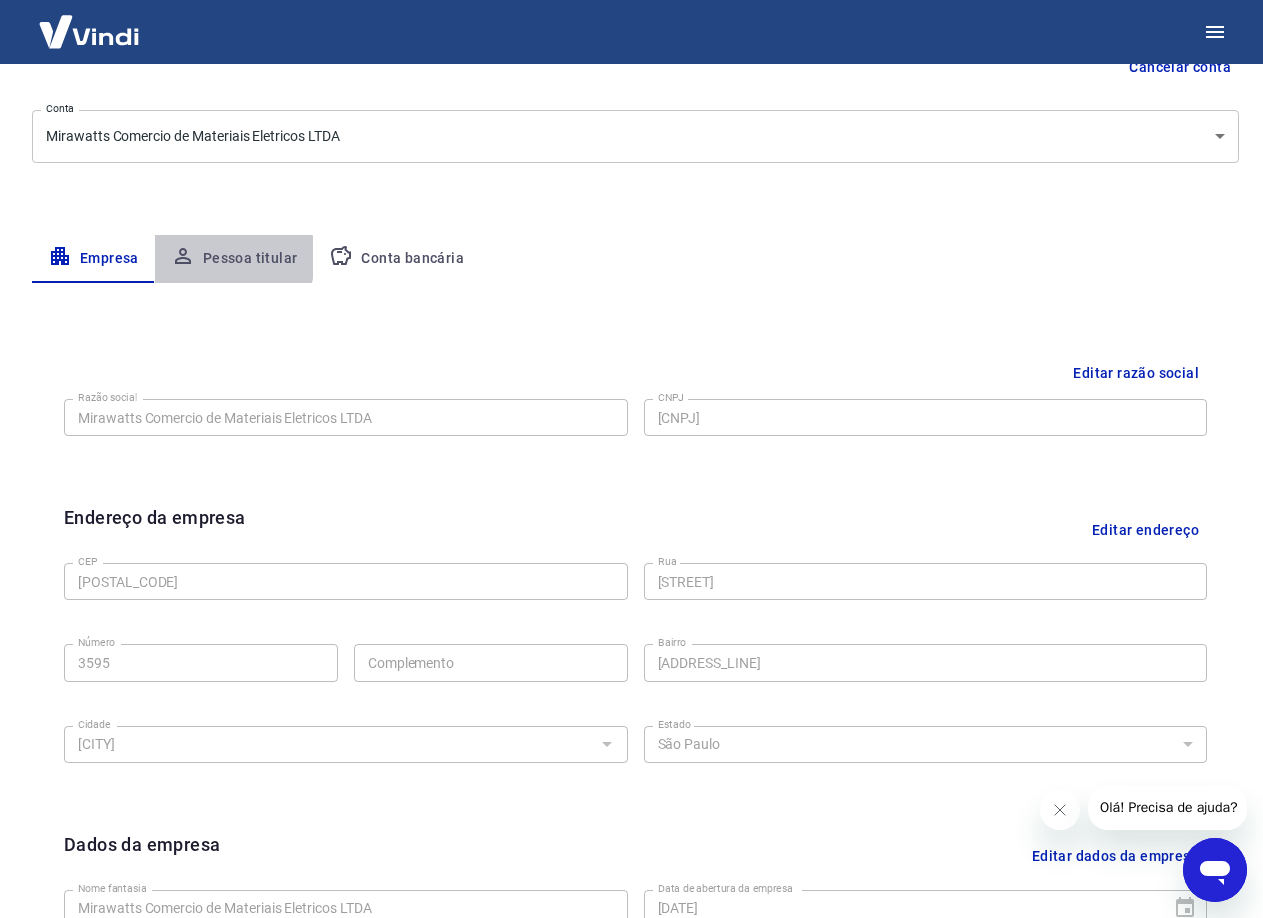 click on "Pessoa titular" at bounding box center (234, 259) 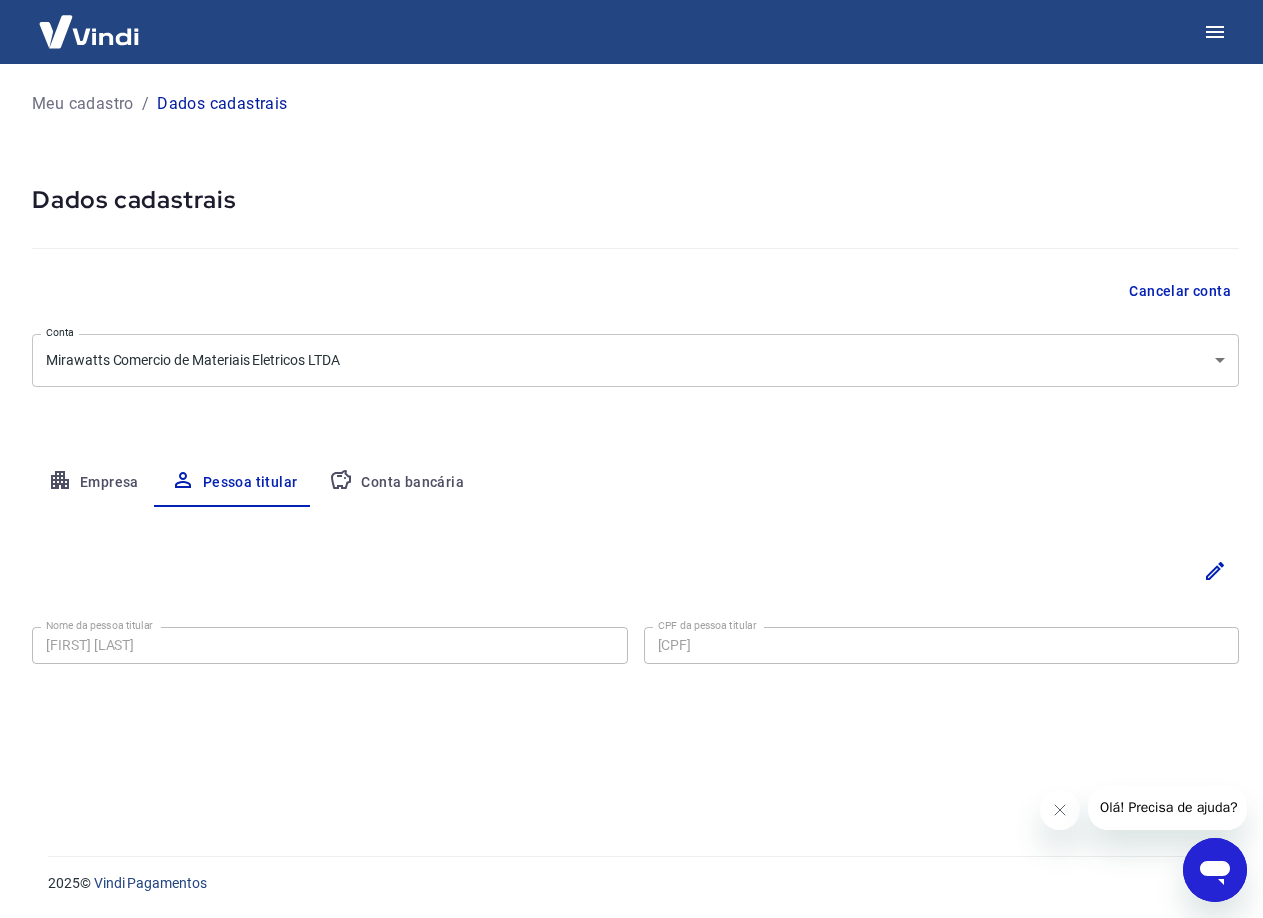 scroll, scrollTop: 0, scrollLeft: 0, axis: both 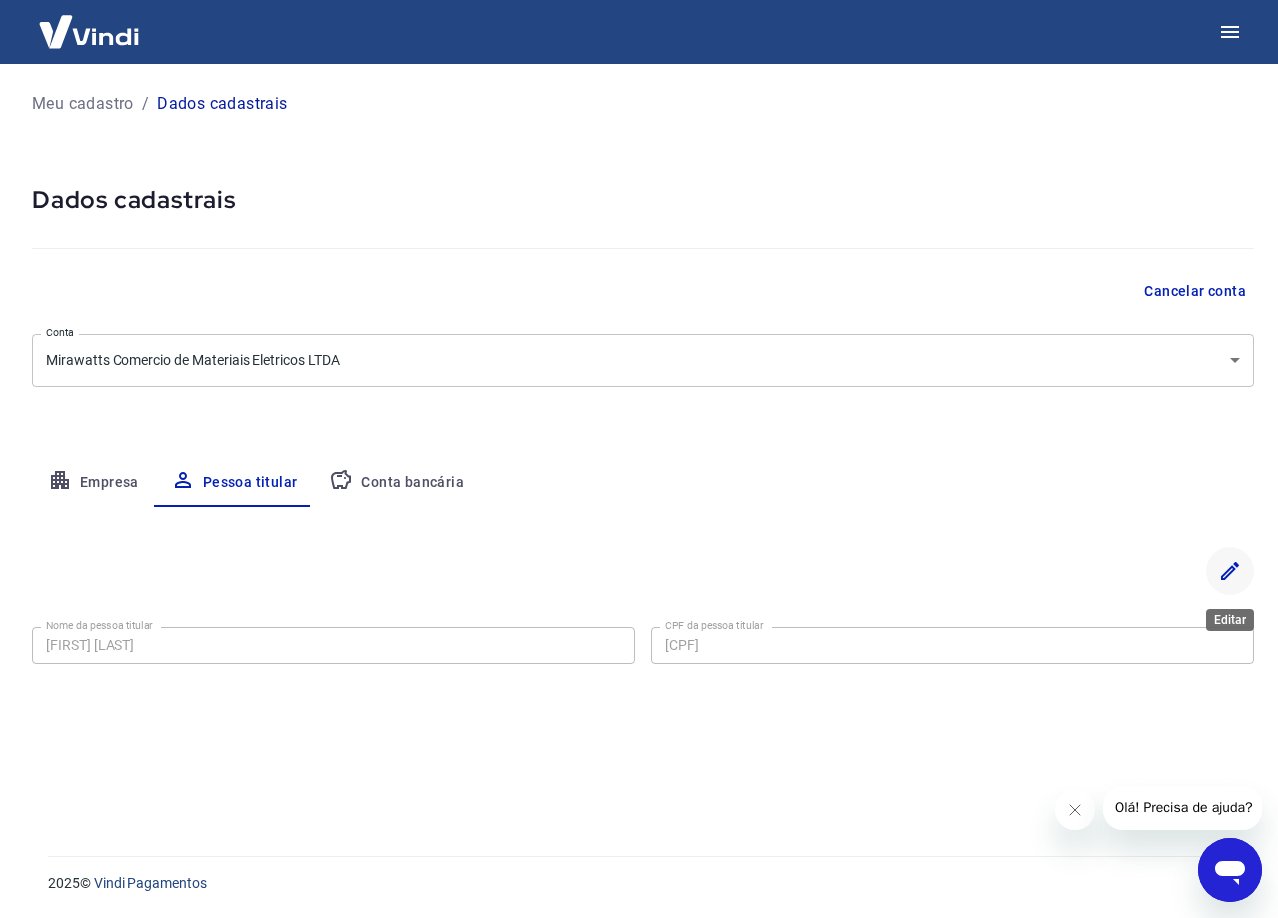 click 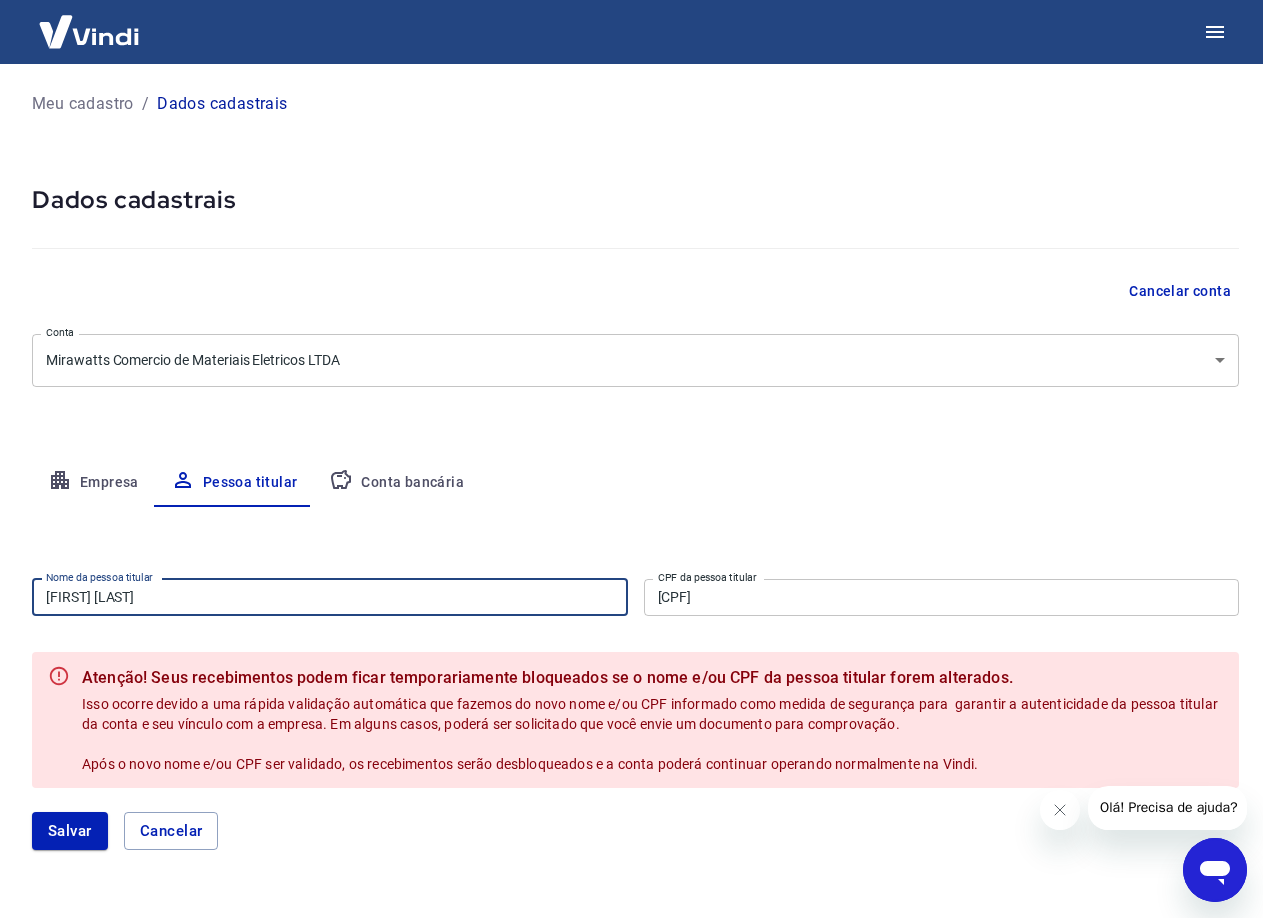 drag, startPoint x: 259, startPoint y: 595, endPoint x: -1, endPoint y: 590, distance: 260.04807 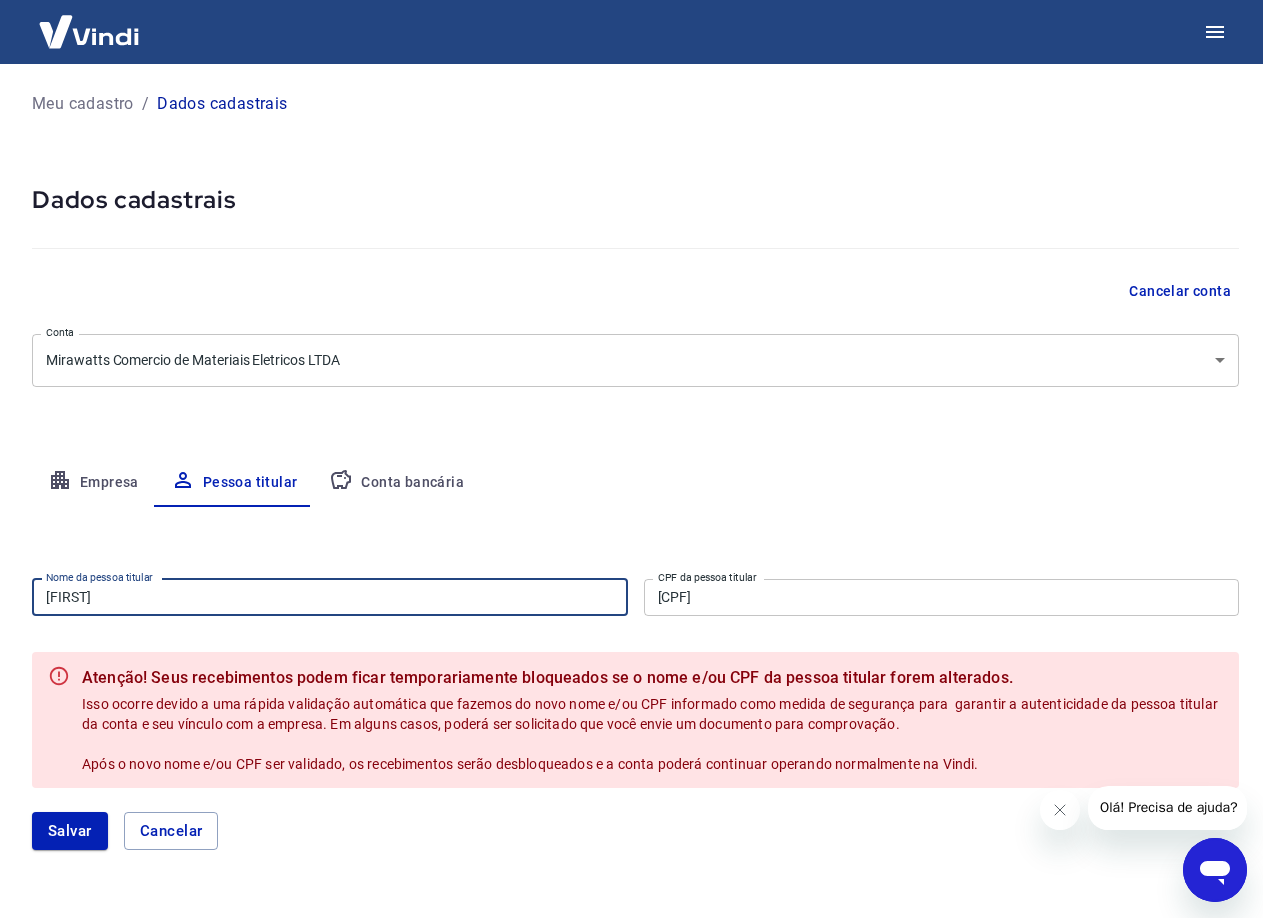 type on "Weverton Aparecido da Silva" 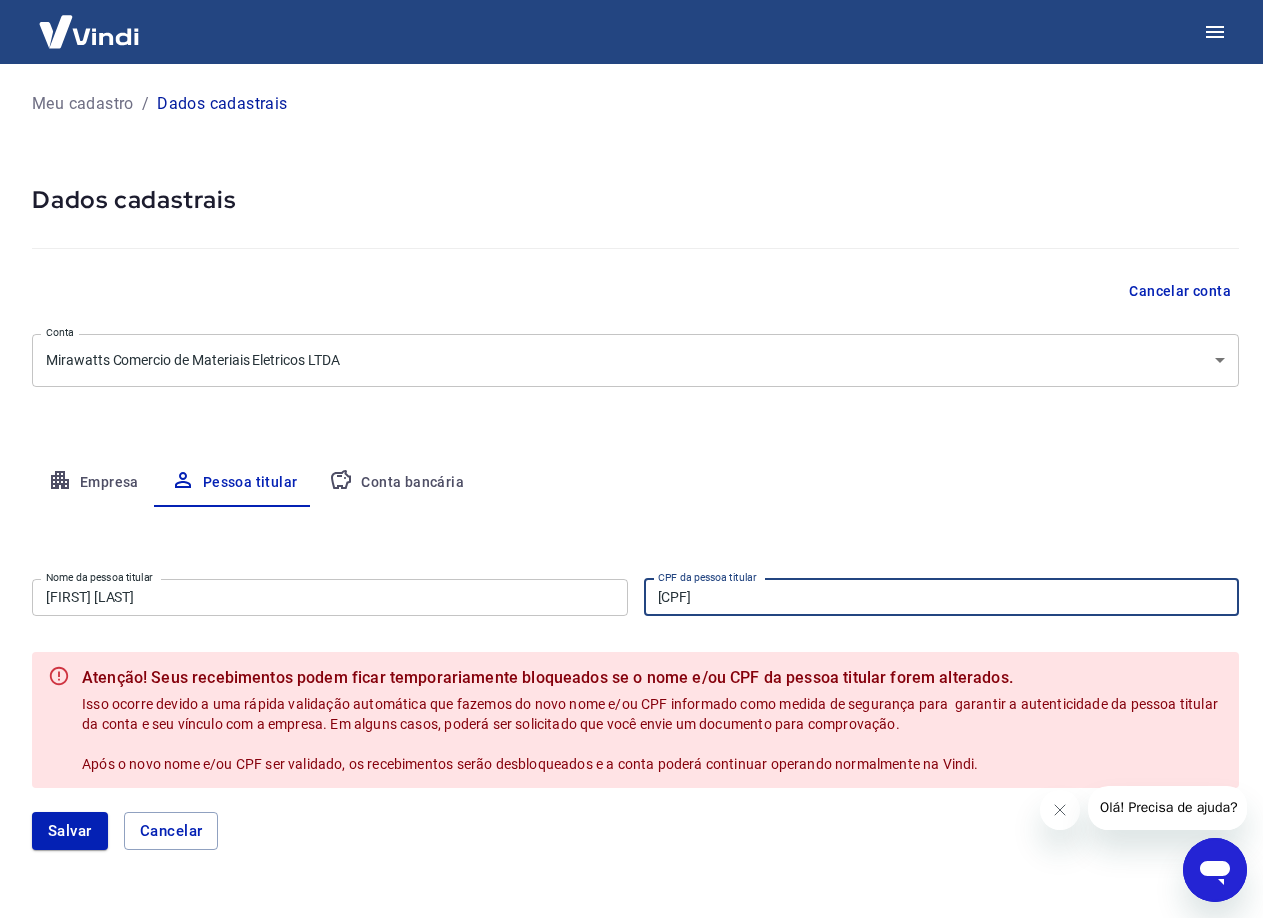 drag, startPoint x: 870, startPoint y: 587, endPoint x: 523, endPoint y: 589, distance: 347.00577 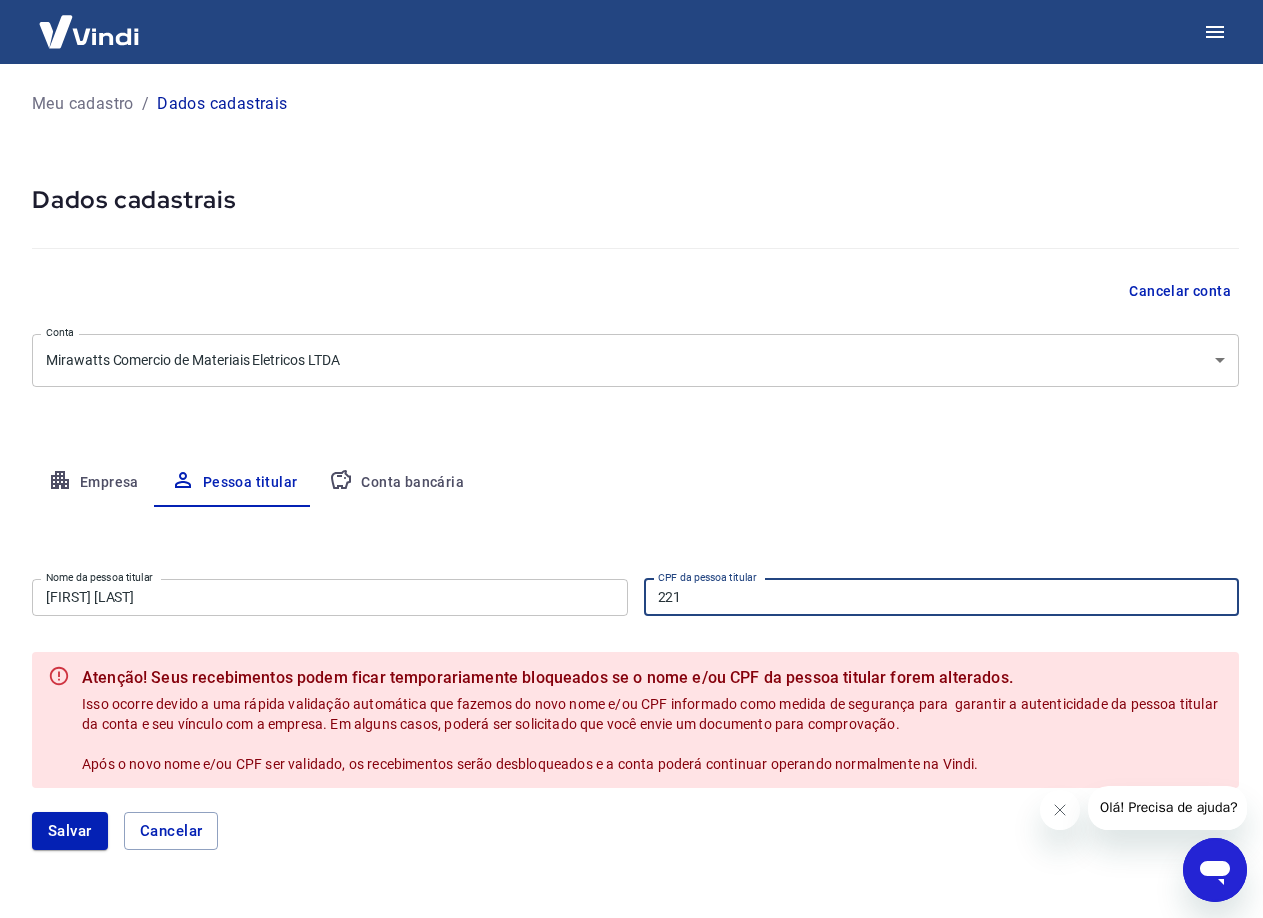 type on "221.276.708-09" 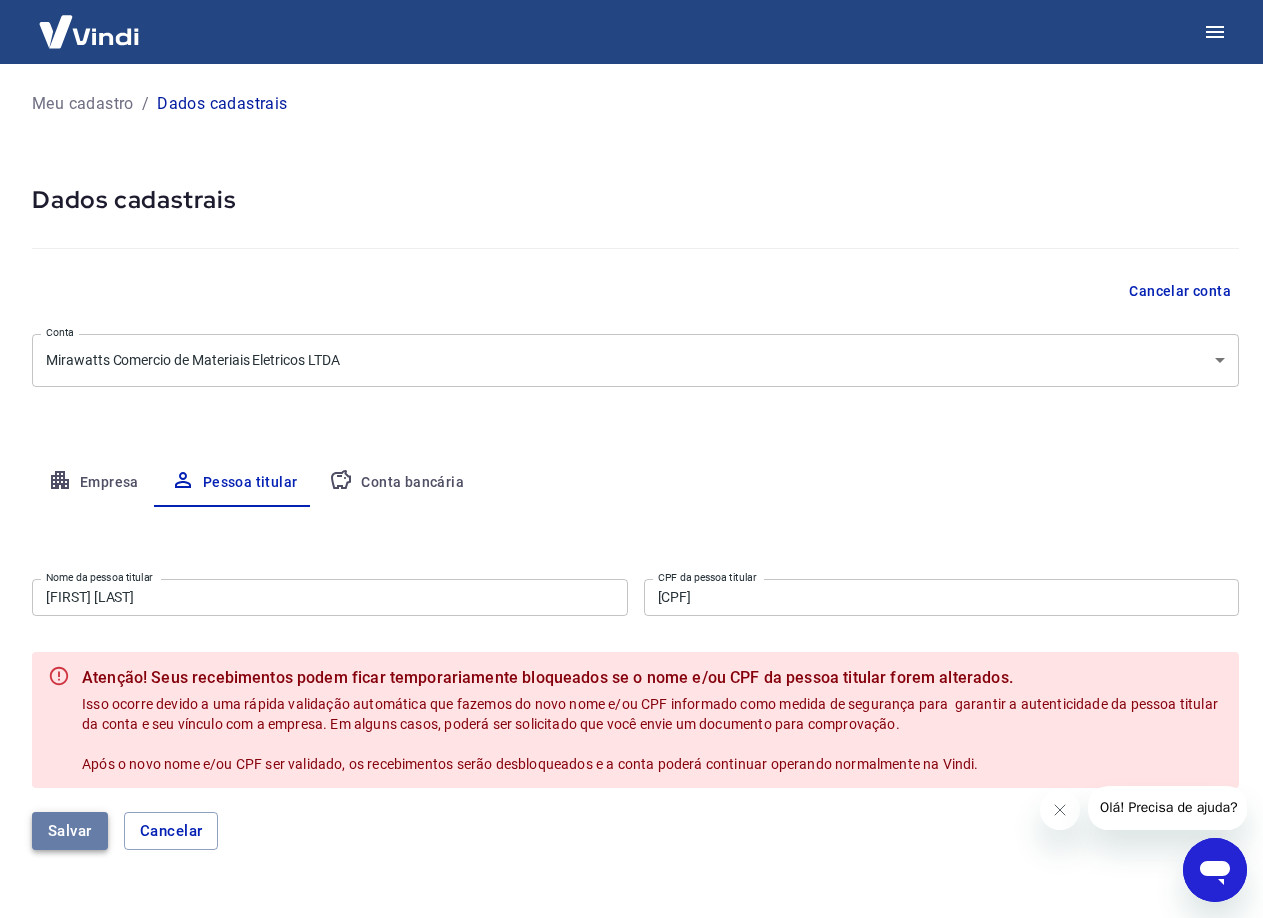 click on "Salvar" at bounding box center [70, 831] 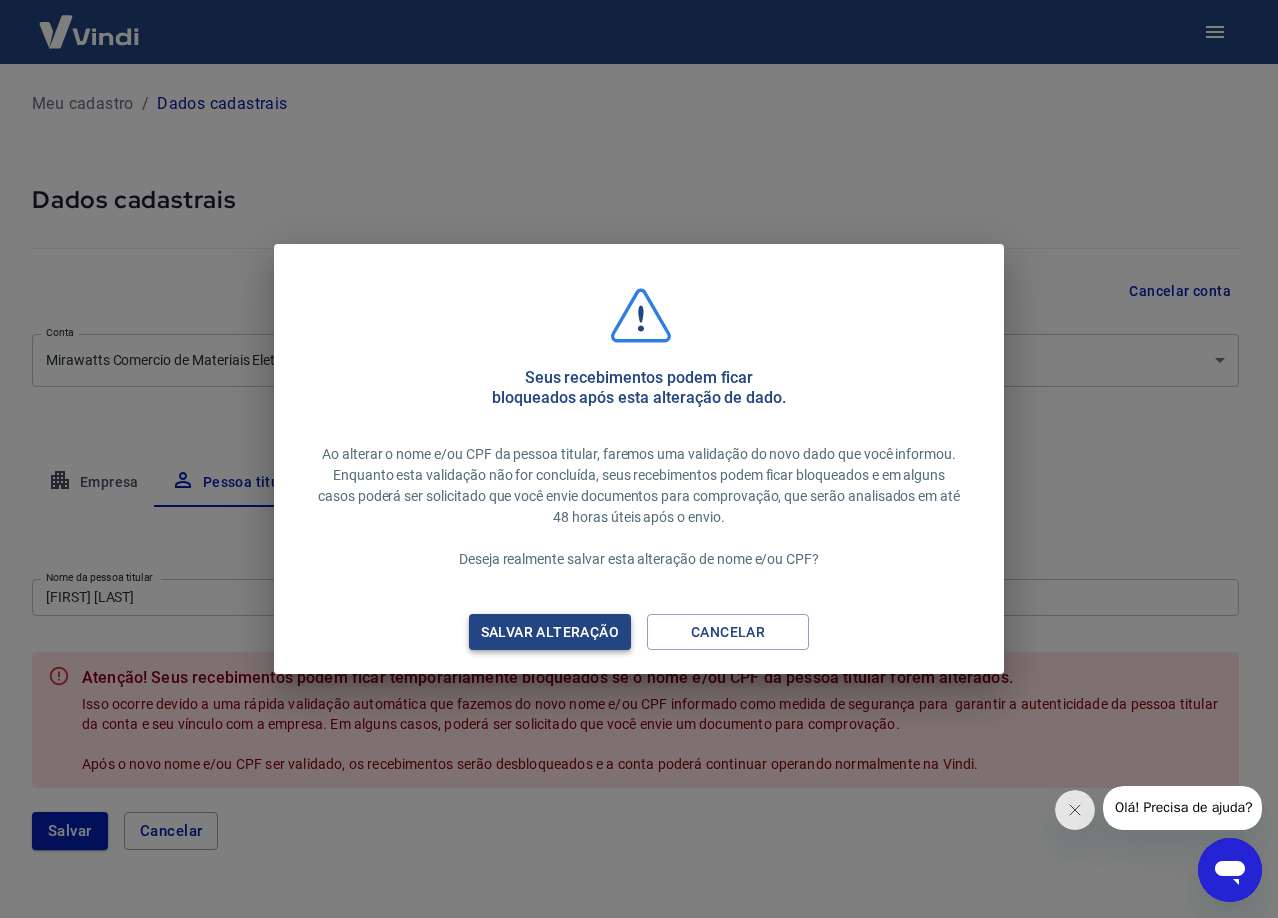 click on "Salvar alteração" at bounding box center (550, 632) 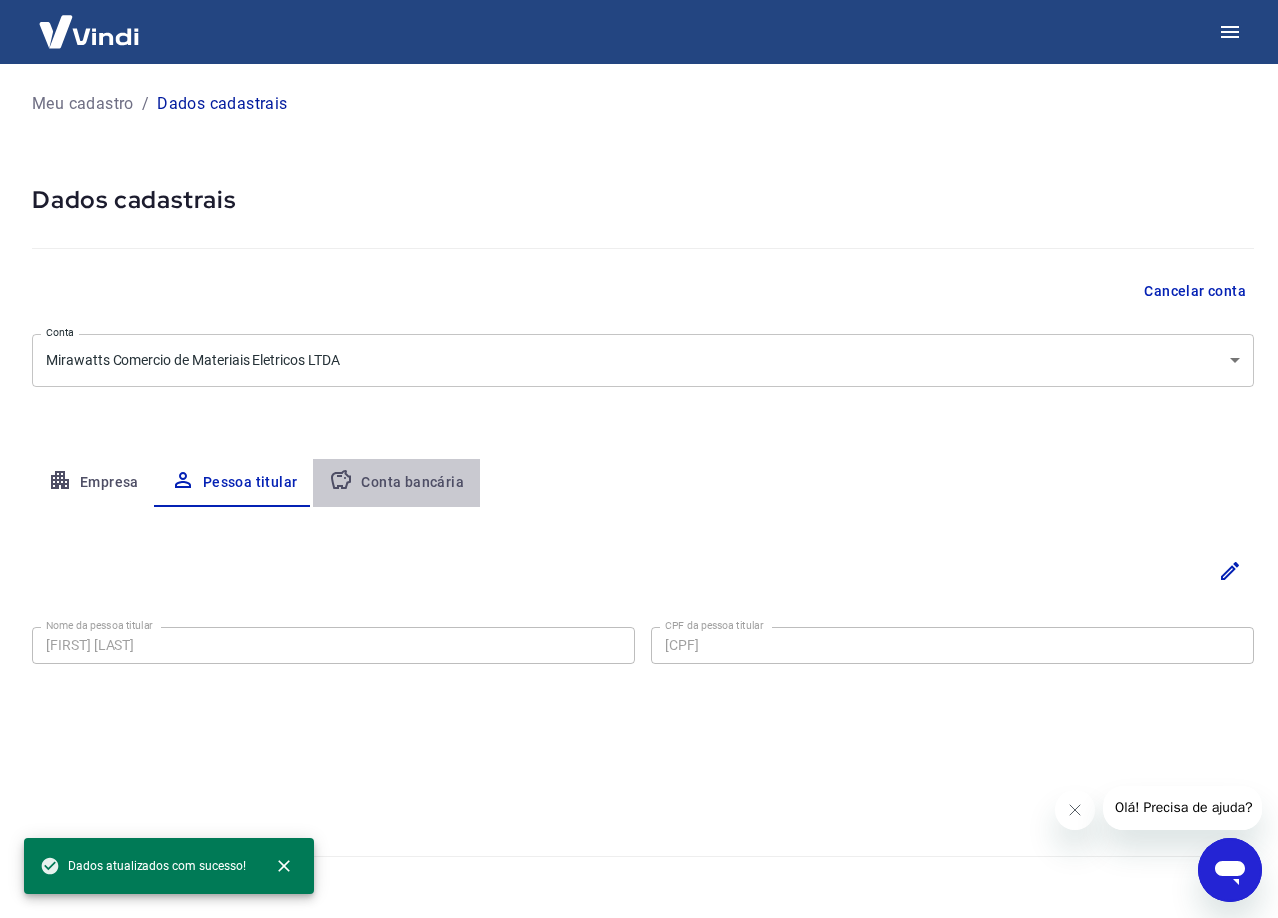 click on "Conta bancária" at bounding box center (396, 483) 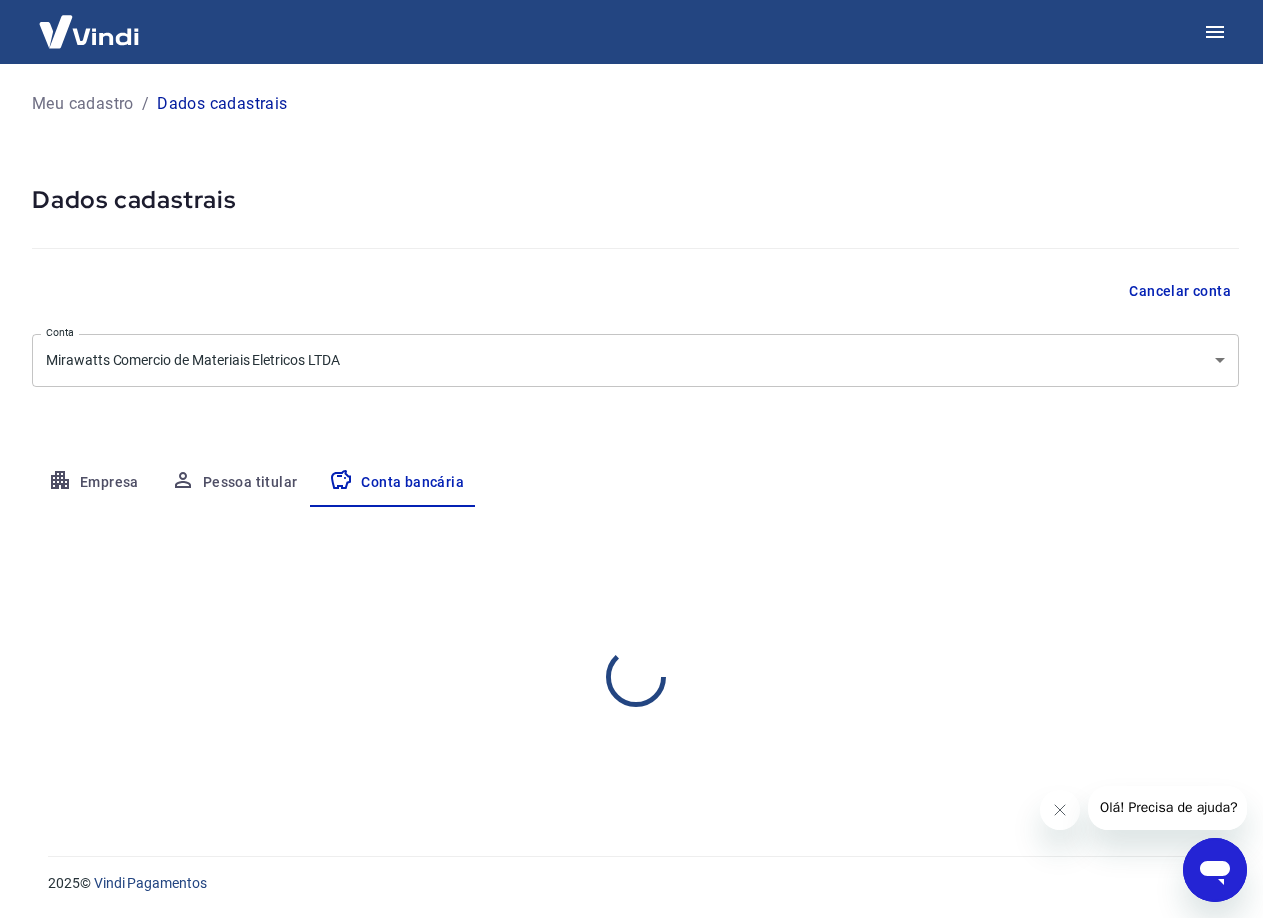 select on "1" 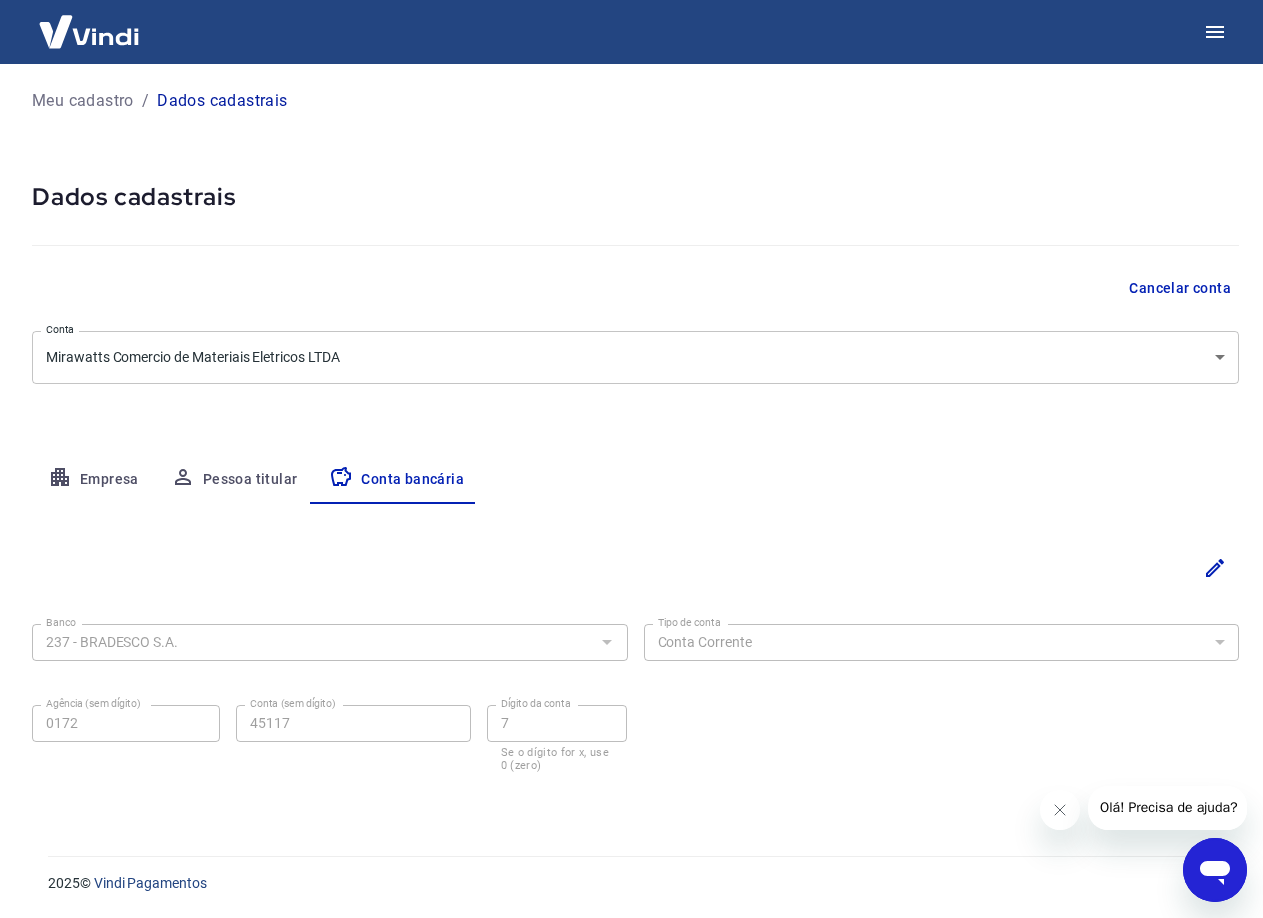 scroll, scrollTop: 0, scrollLeft: 0, axis: both 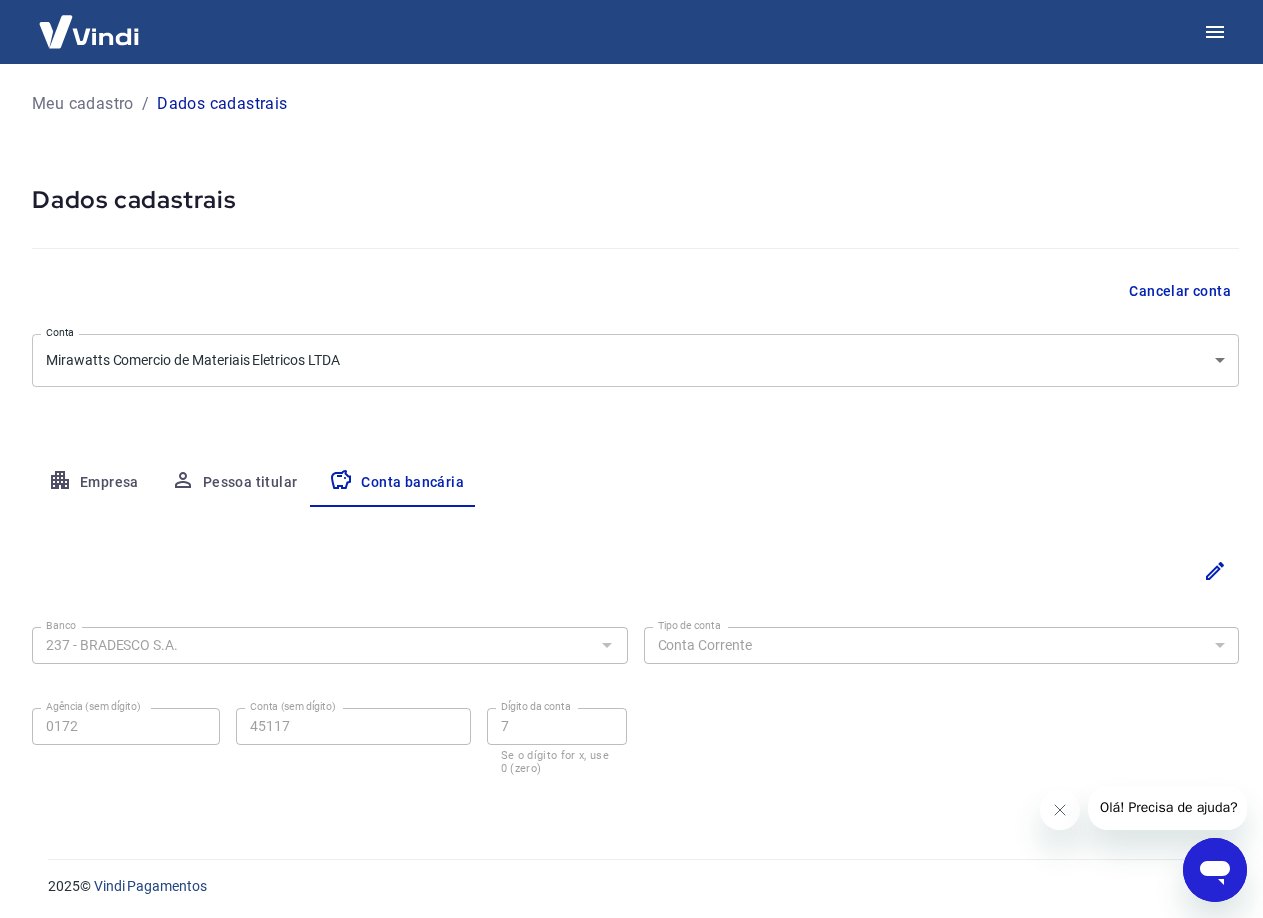 click on "Empresa" at bounding box center (93, 483) 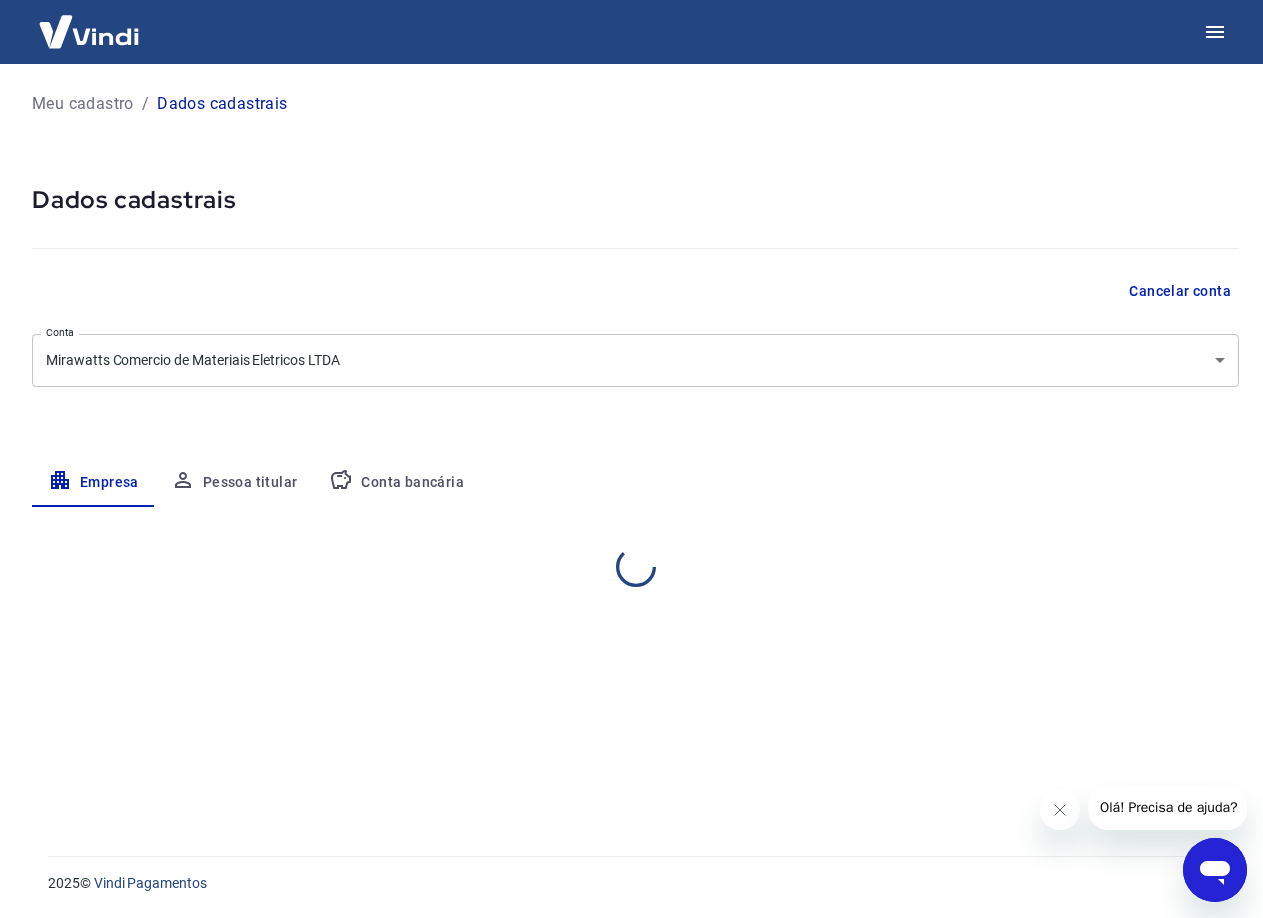 select on "SP" 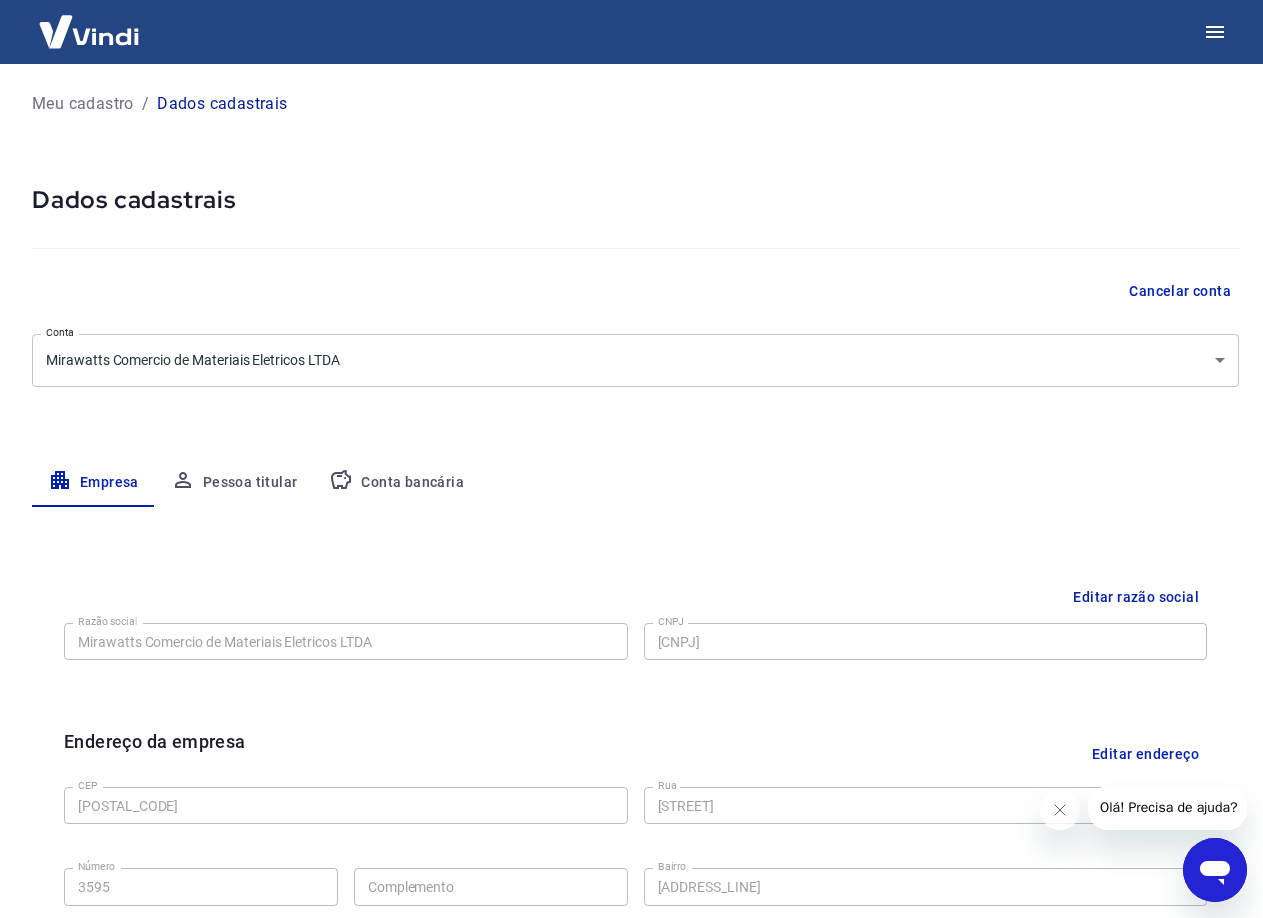 click on "Meu cadastro" at bounding box center (83, 104) 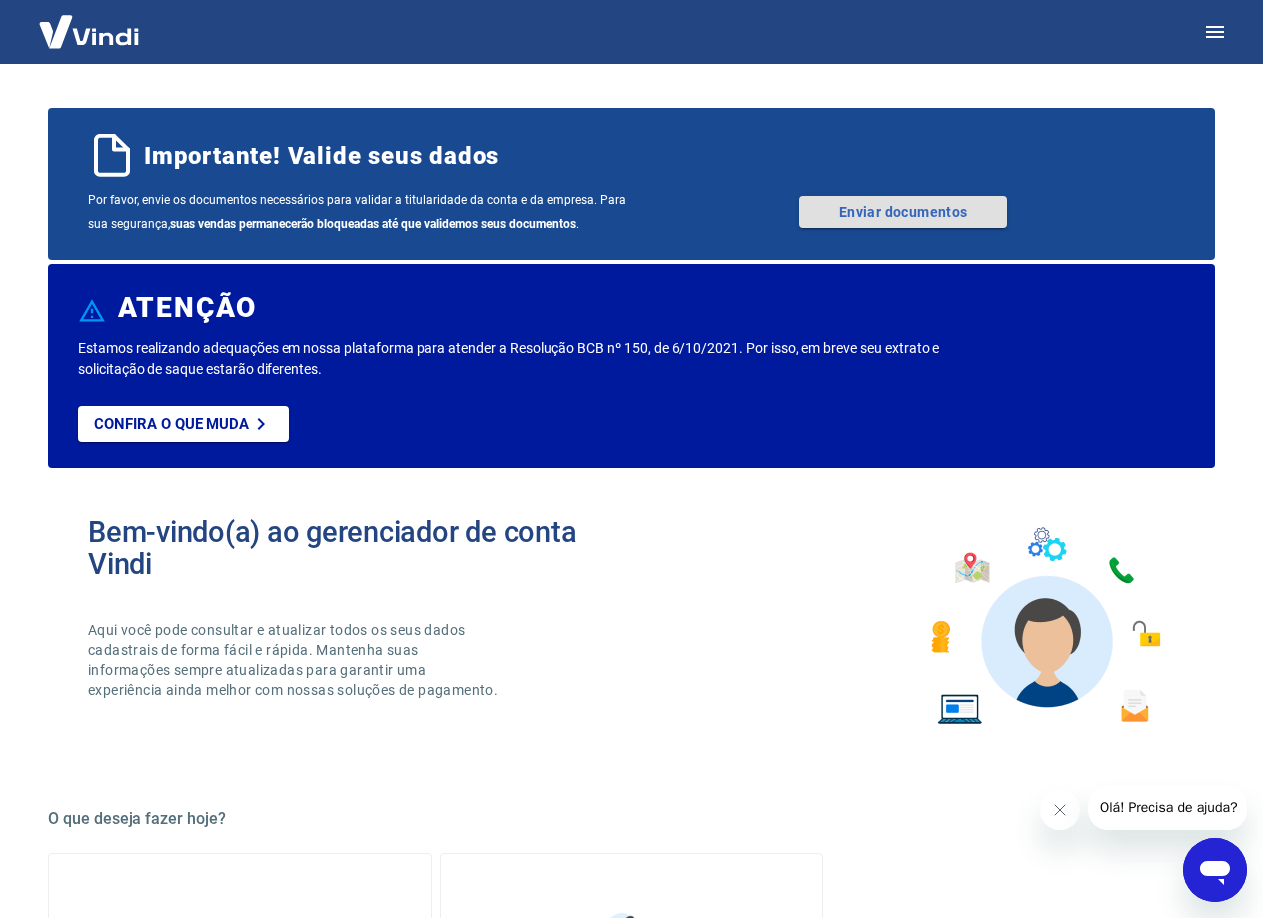 click on "Enviar documentos" at bounding box center (903, 212) 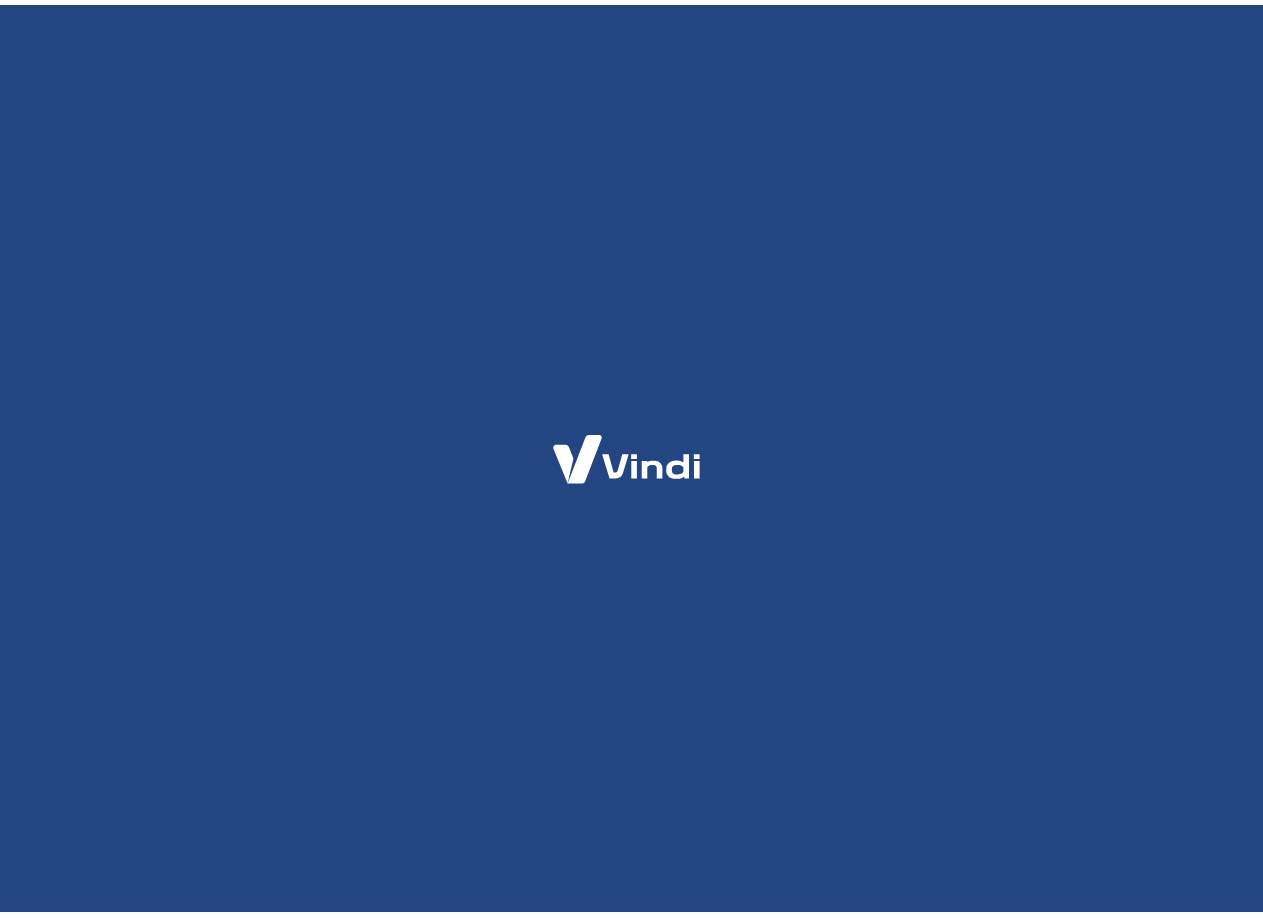 scroll, scrollTop: 0, scrollLeft: 0, axis: both 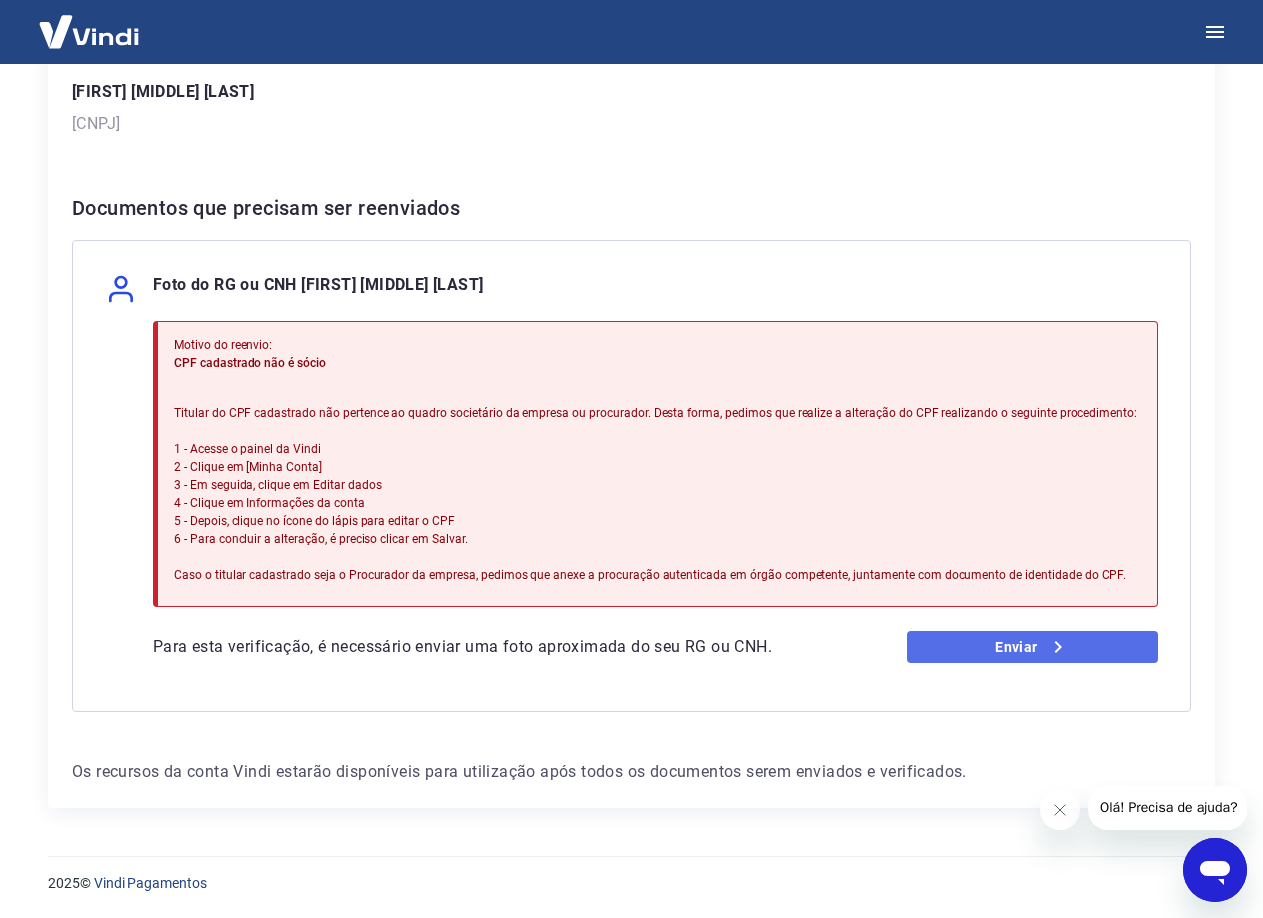 click on "Enviar" at bounding box center (1032, 647) 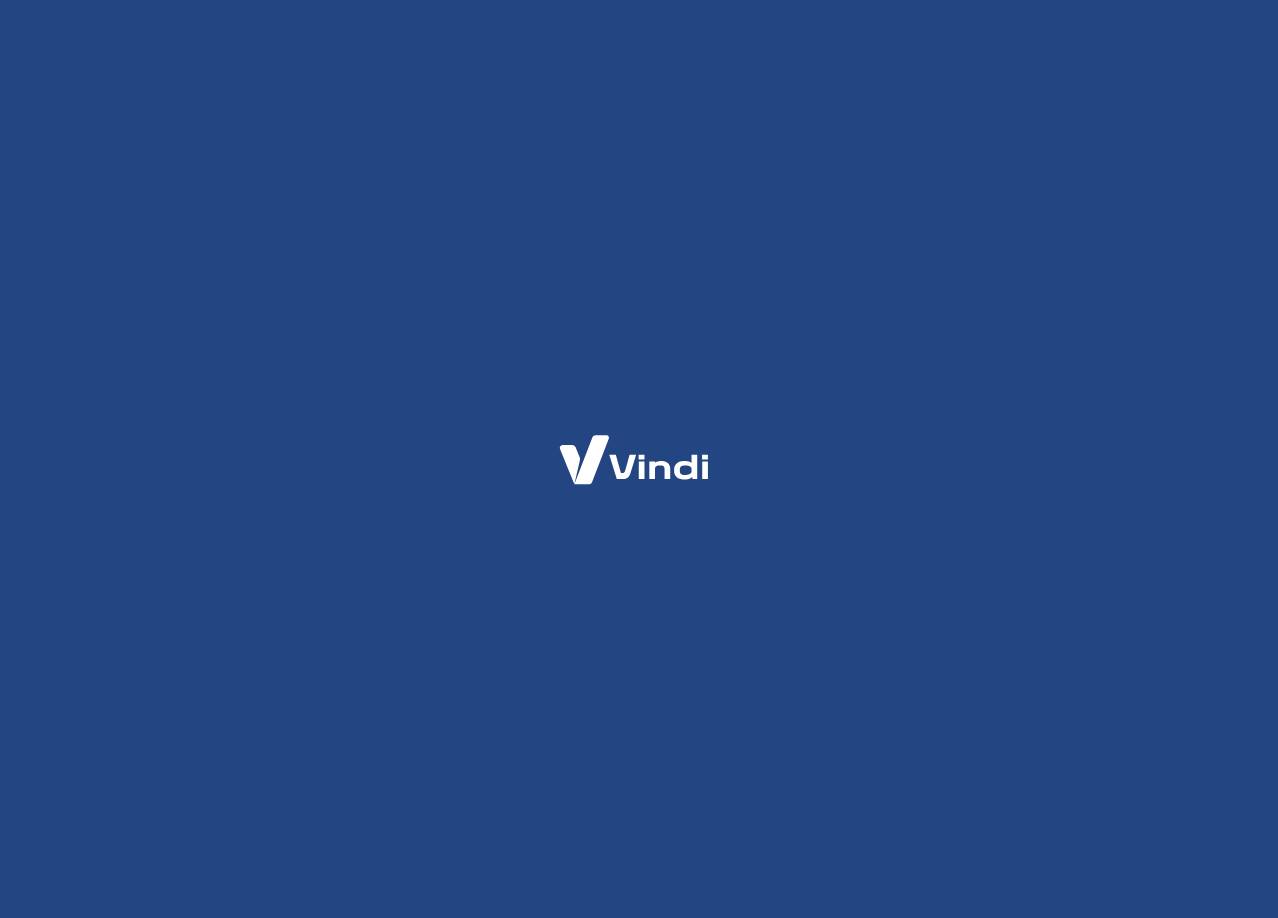 scroll, scrollTop: 0, scrollLeft: 0, axis: both 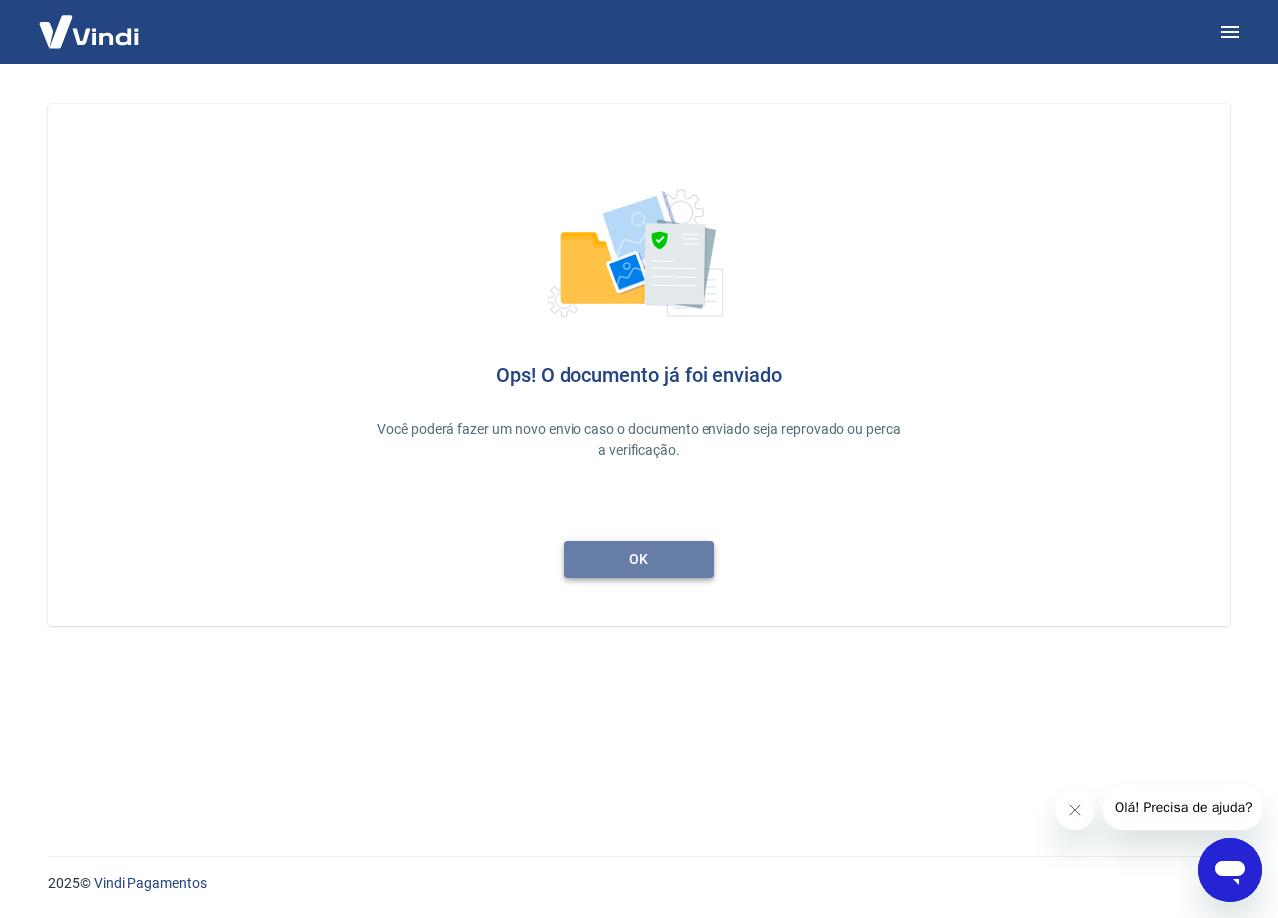 click on "ok" at bounding box center [639, 559] 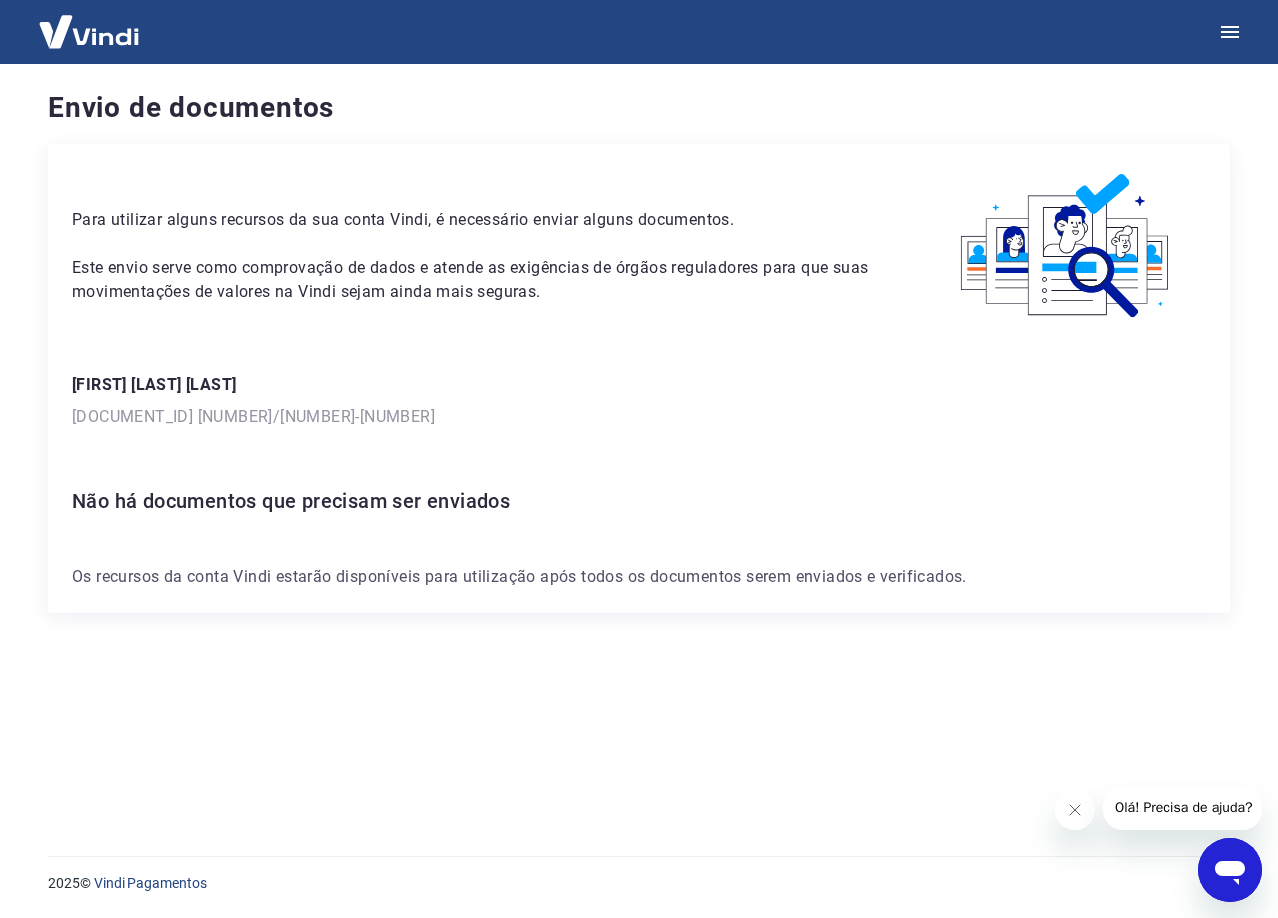scroll, scrollTop: 0, scrollLeft: 0, axis: both 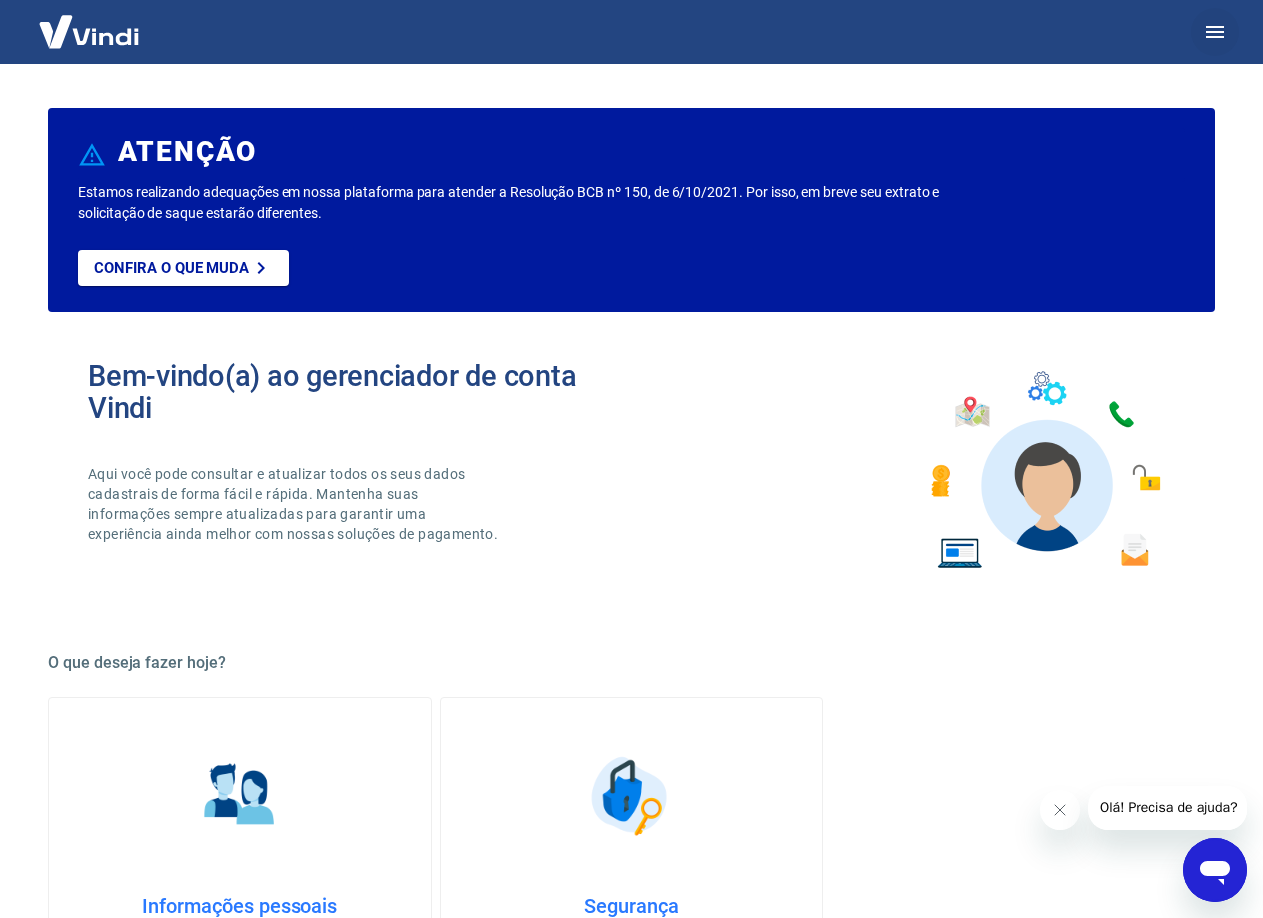 click 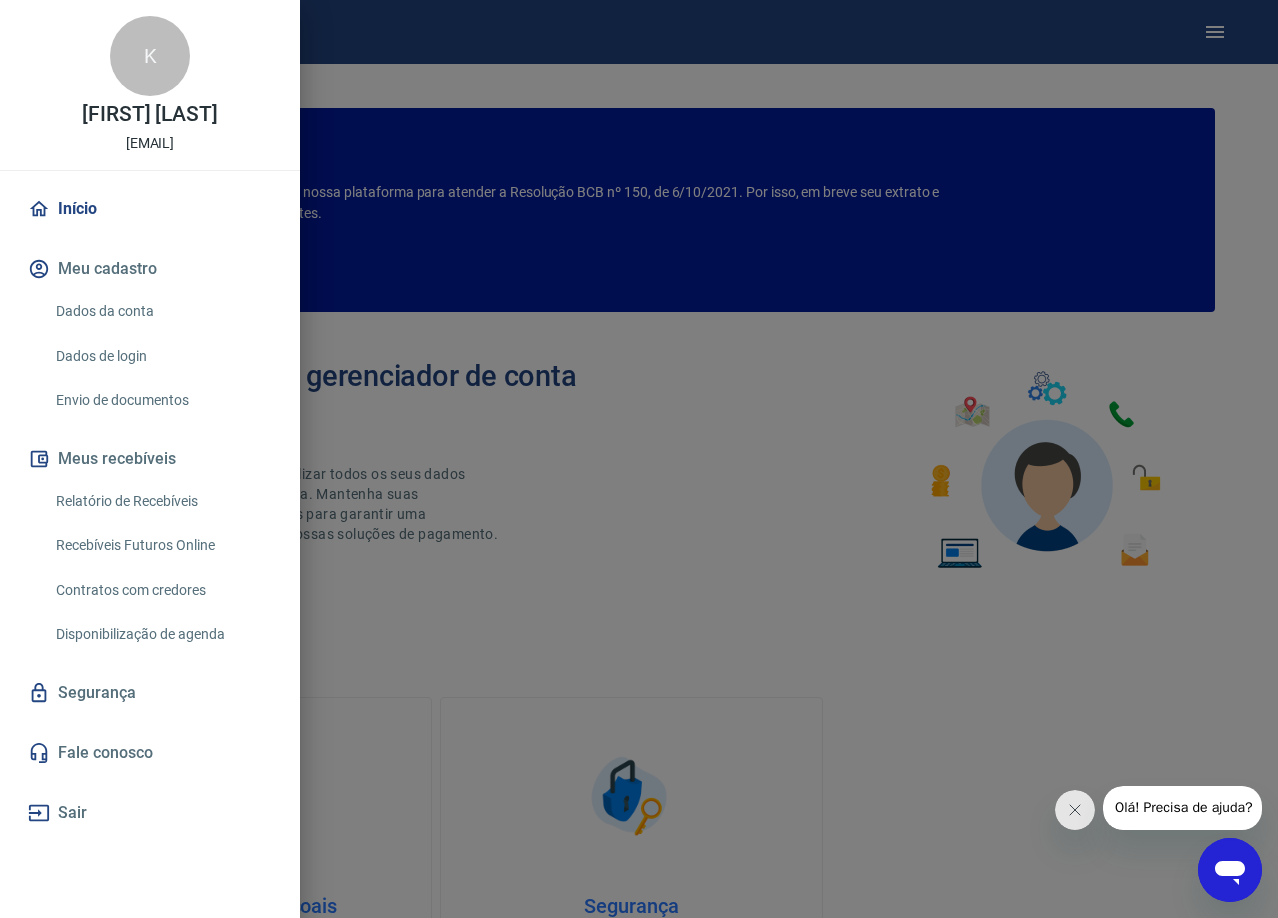 click at bounding box center [639, 459] 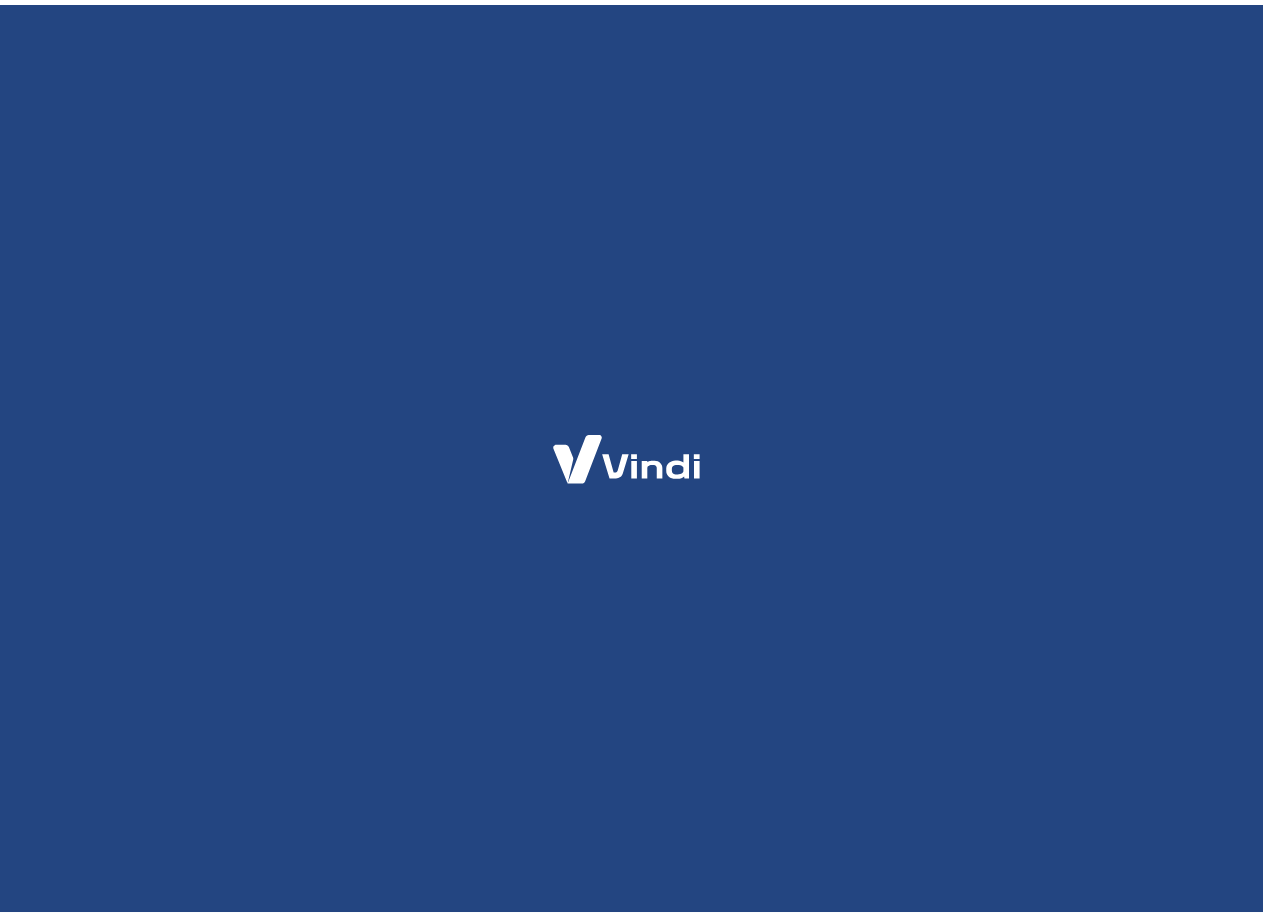 scroll, scrollTop: 0, scrollLeft: 0, axis: both 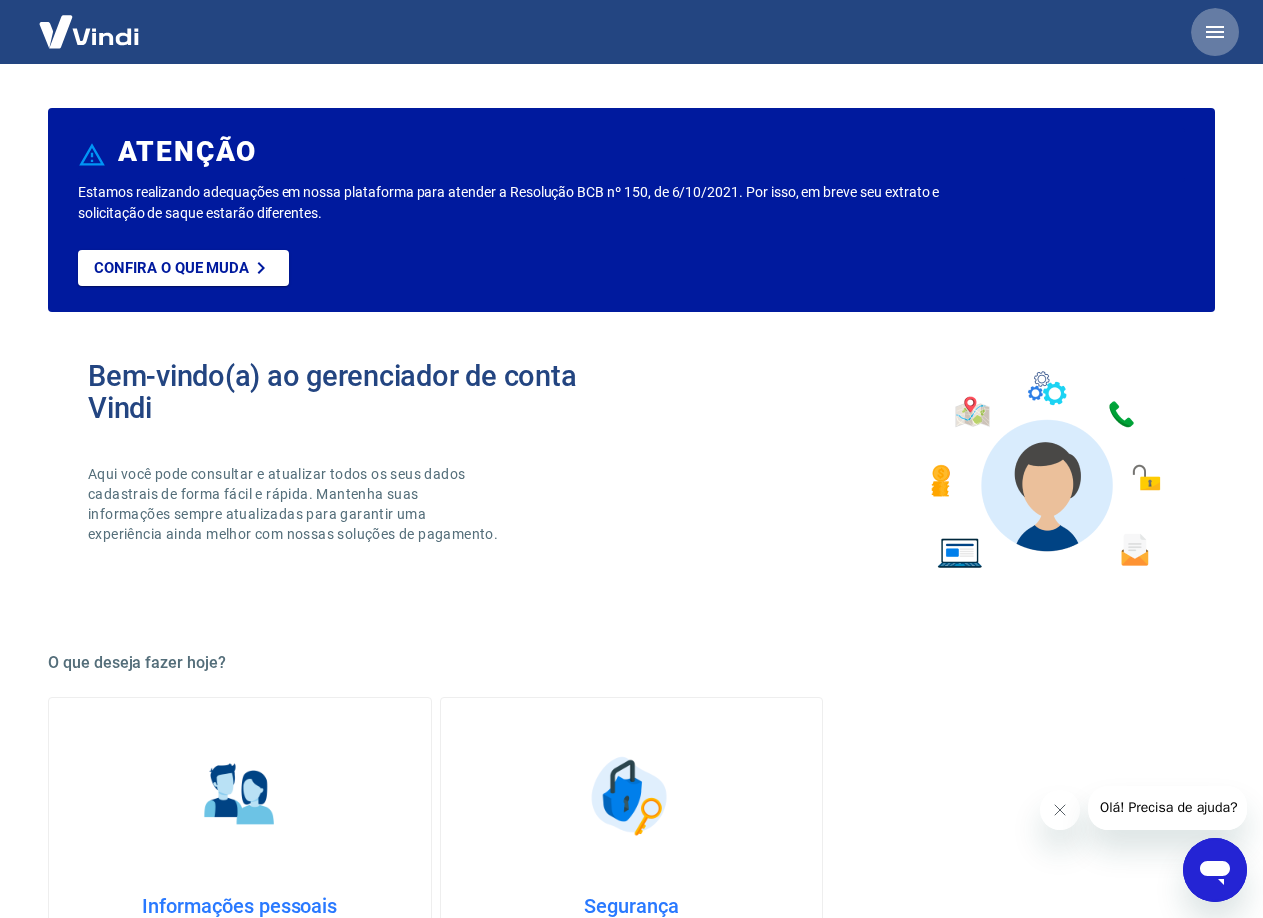 click 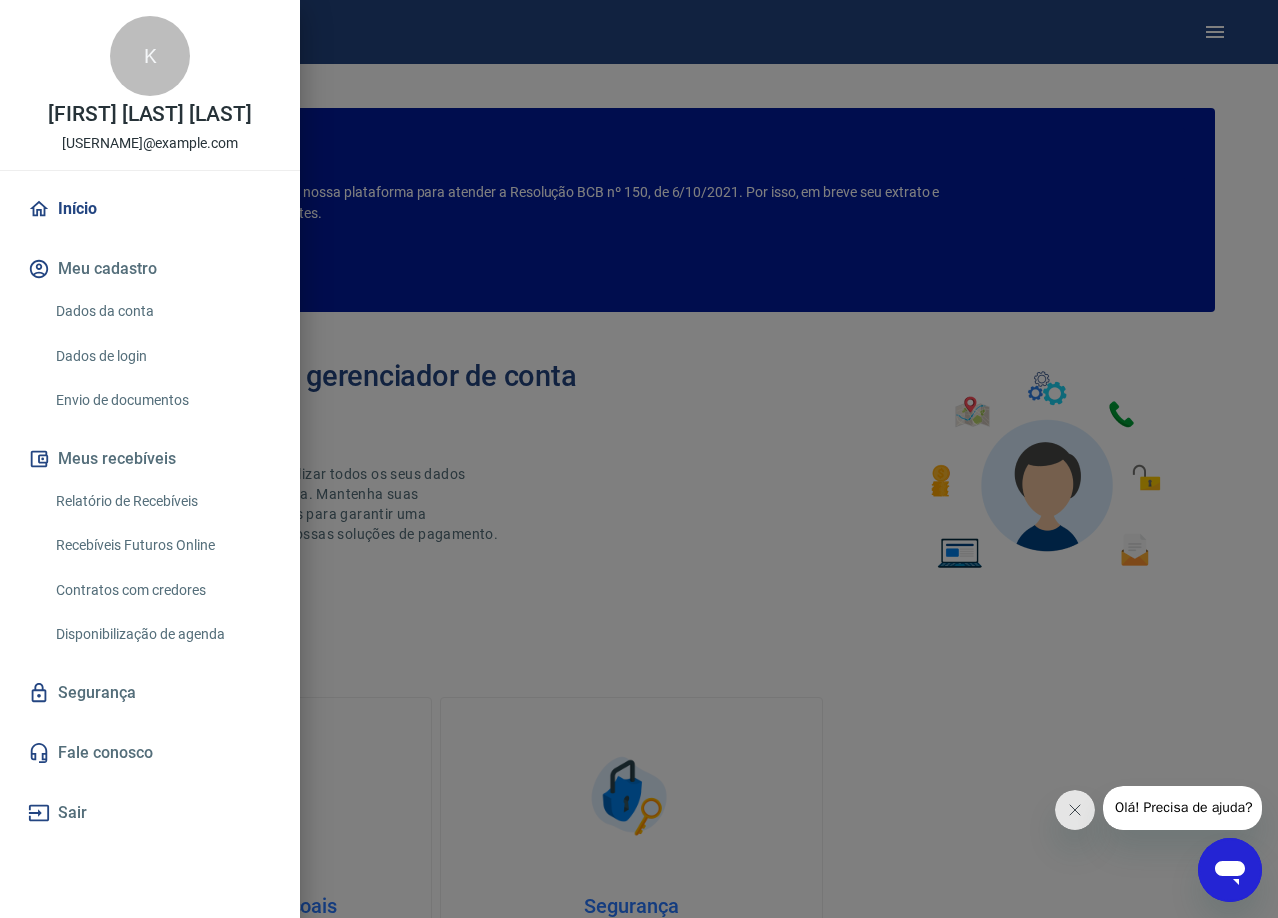 click on "Envio de documentos" at bounding box center [162, 400] 